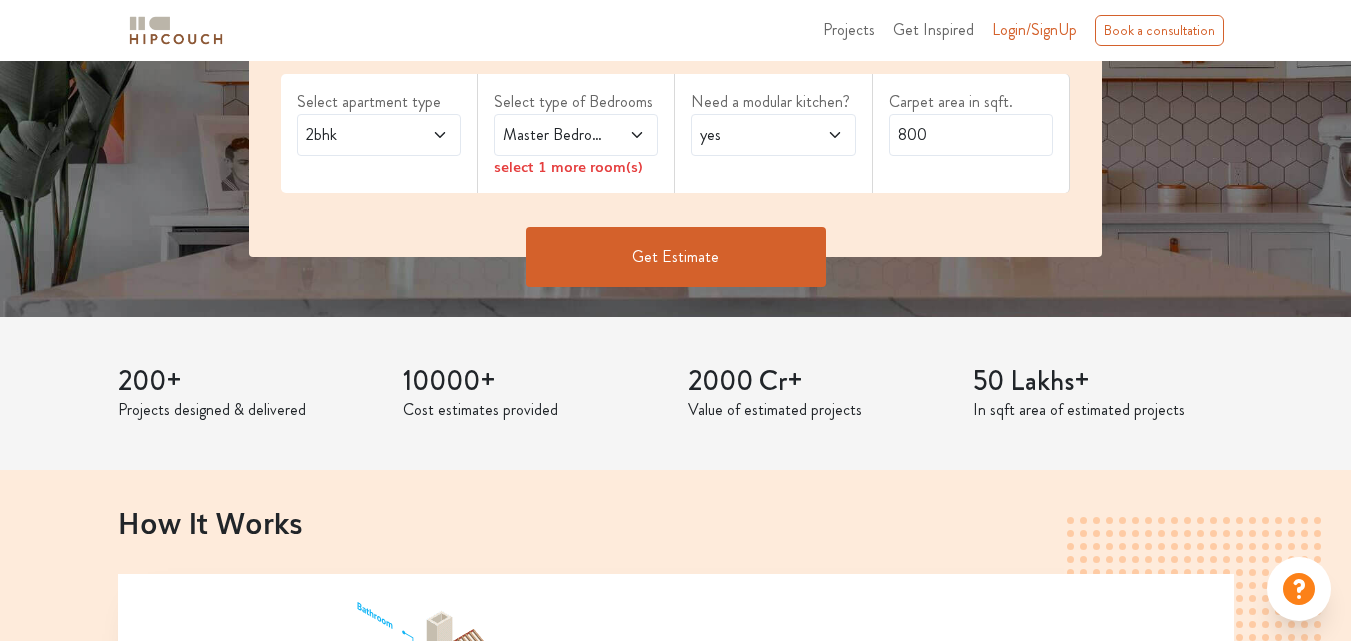 scroll, scrollTop: 300, scrollLeft: 0, axis: vertical 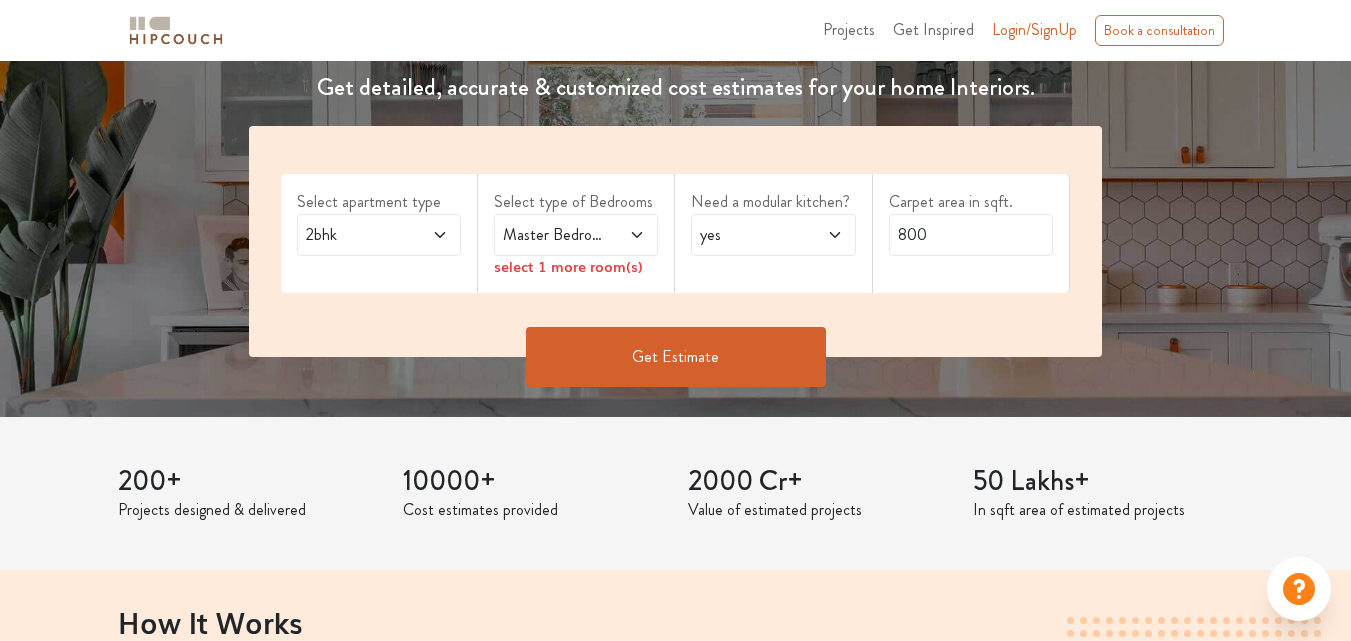click on "select 1 more room(s)" at bounding box center [576, 266] 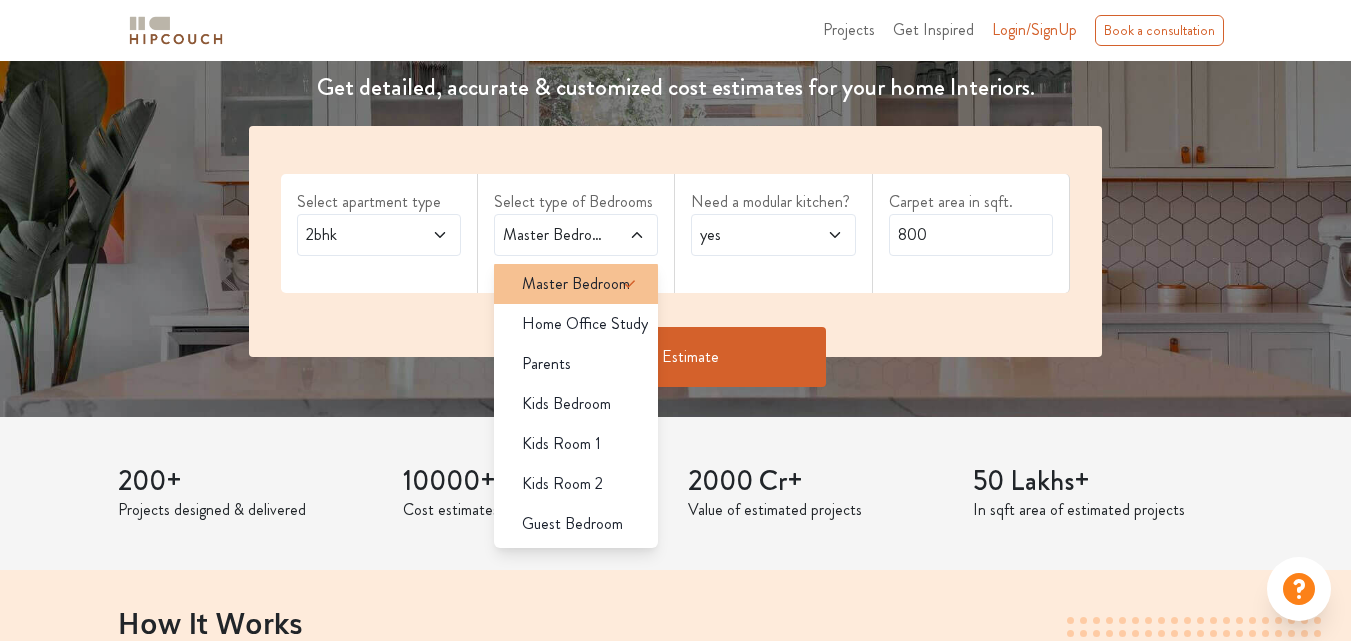click on "Master Bedroom" at bounding box center (576, 284) 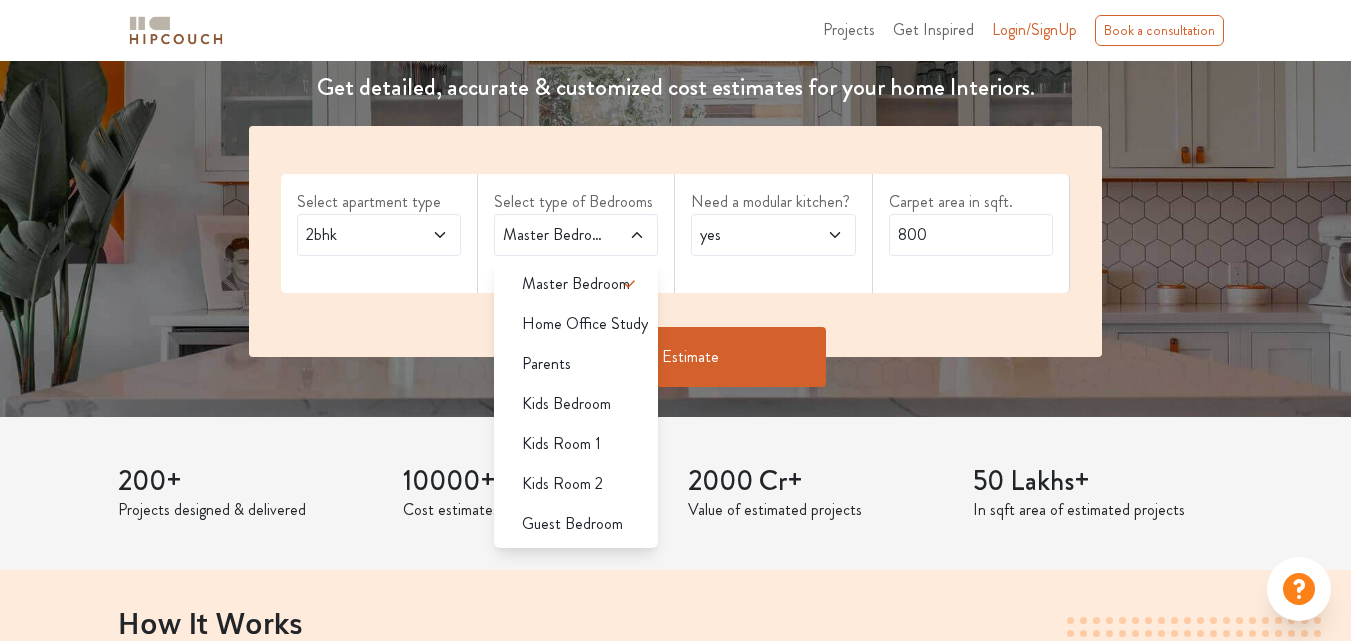 click on "Need a modular kitchen? yes" at bounding box center (773, 233) 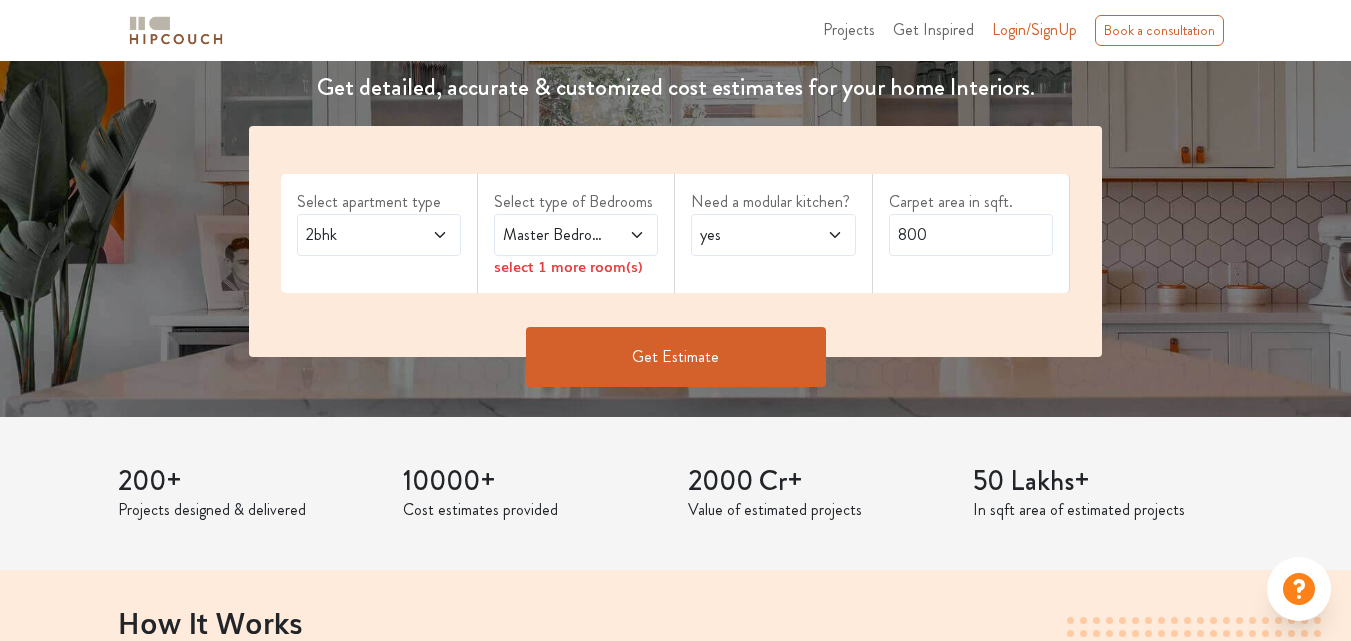 click on "select 1 more room(s)" at bounding box center (576, 266) 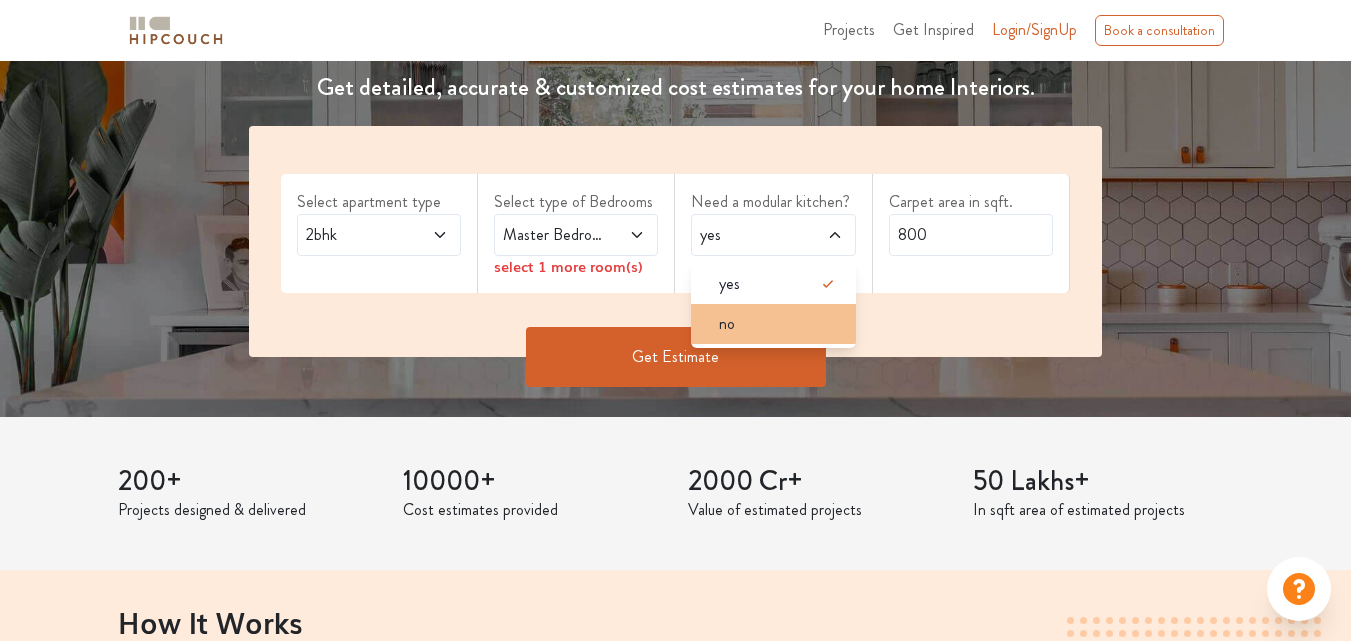 click on "no" at bounding box center (779, 324) 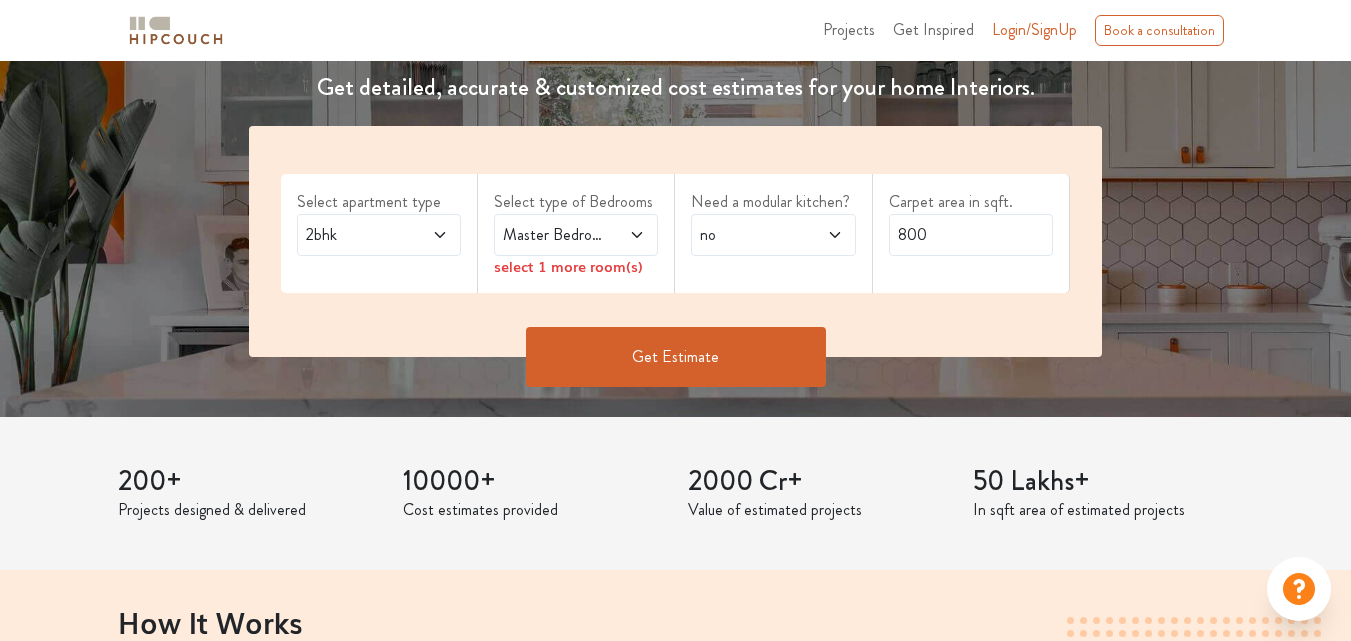 click on "Get Estimate" at bounding box center (676, 357) 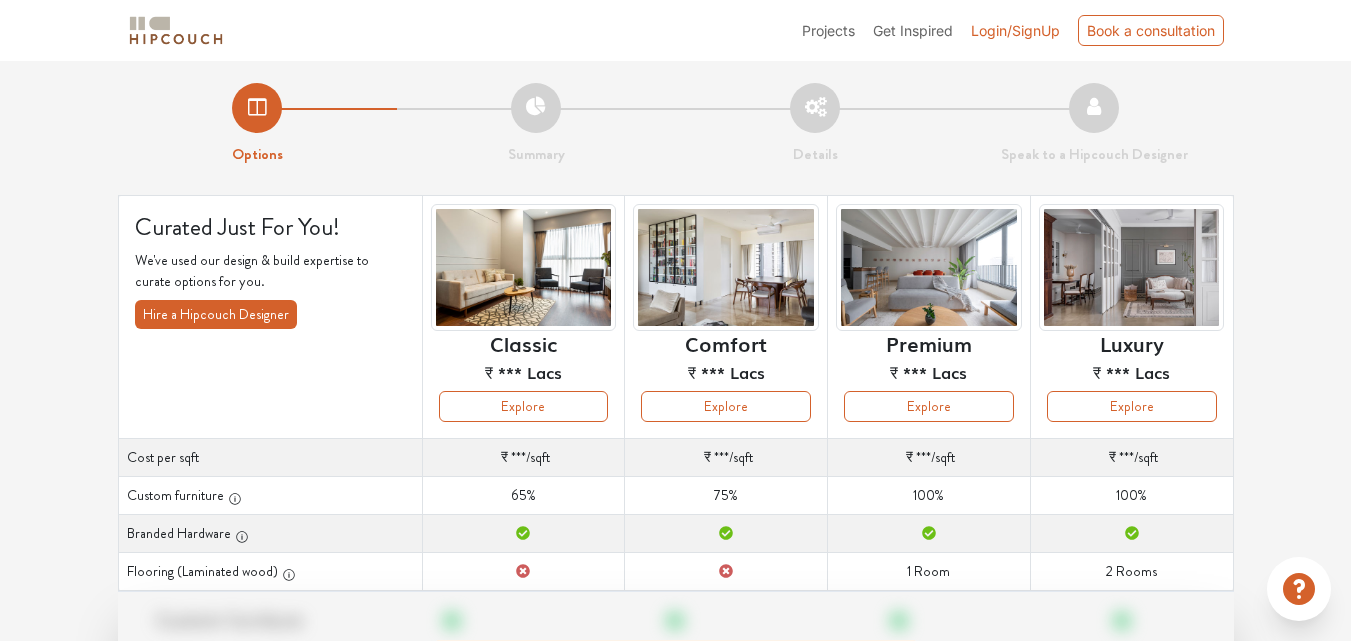 scroll, scrollTop: 0, scrollLeft: 0, axis: both 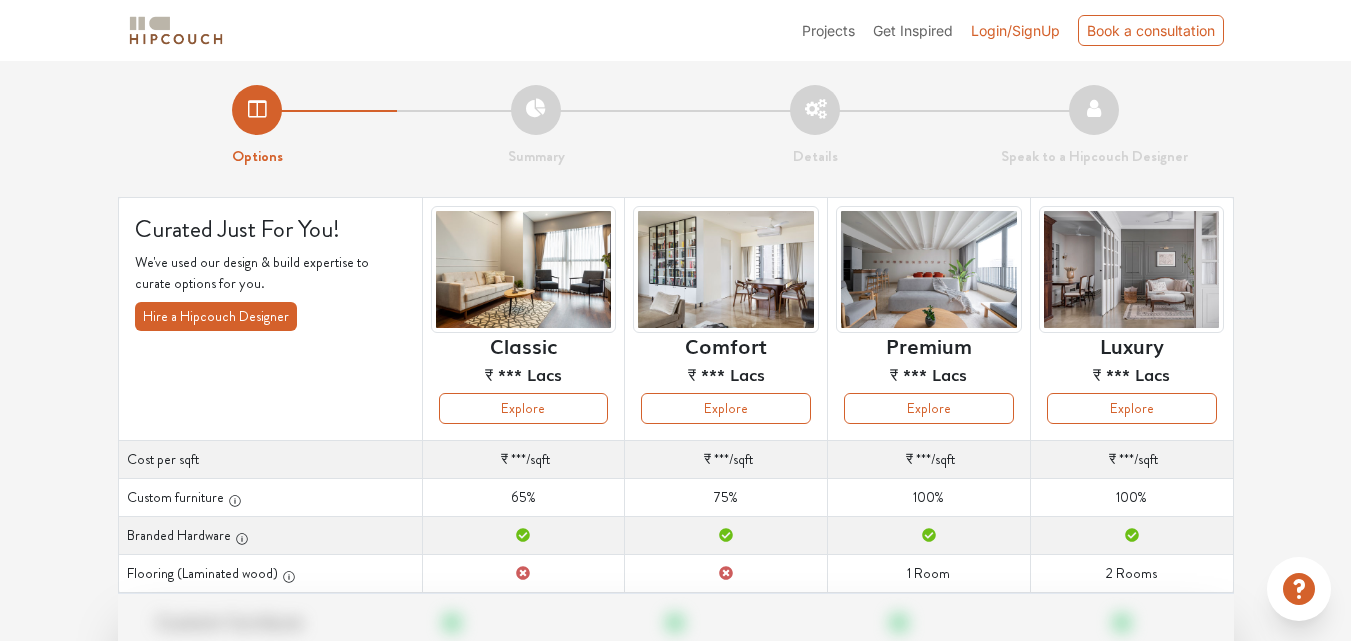 click on "Login/SignUp" at bounding box center [1015, 30] 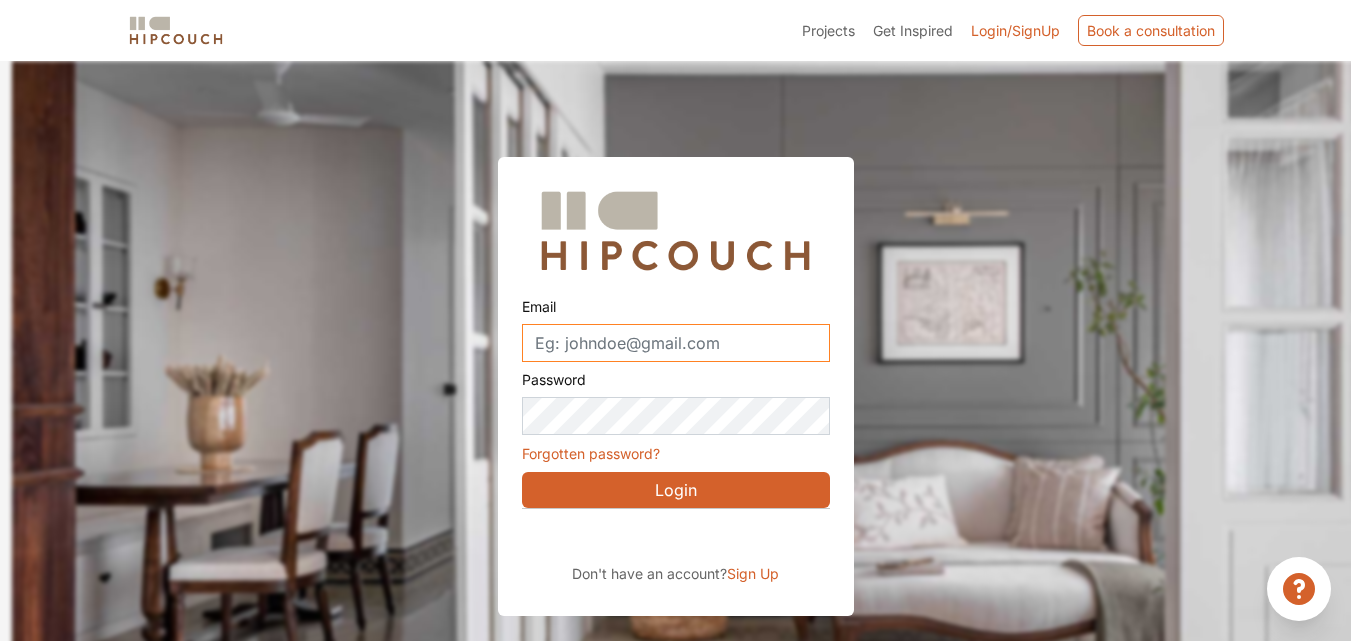 drag, startPoint x: 758, startPoint y: 344, endPoint x: 428, endPoint y: 361, distance: 330.4376 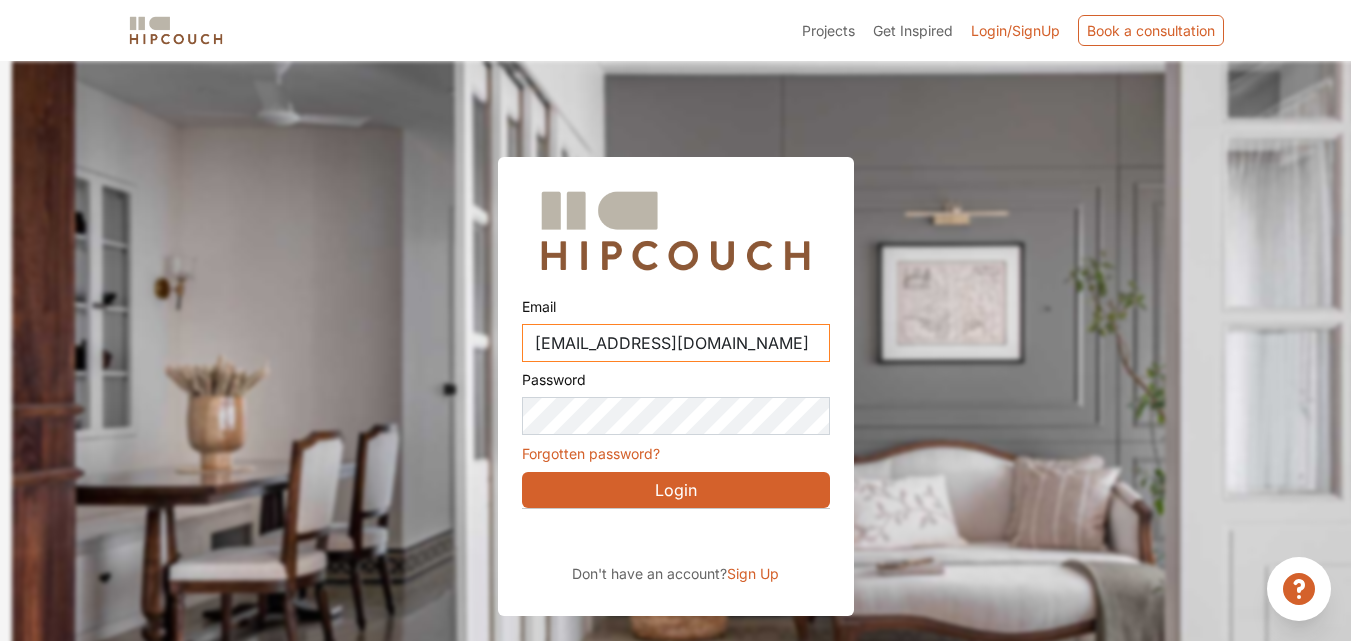 type on "designertriniti@gmail.com" 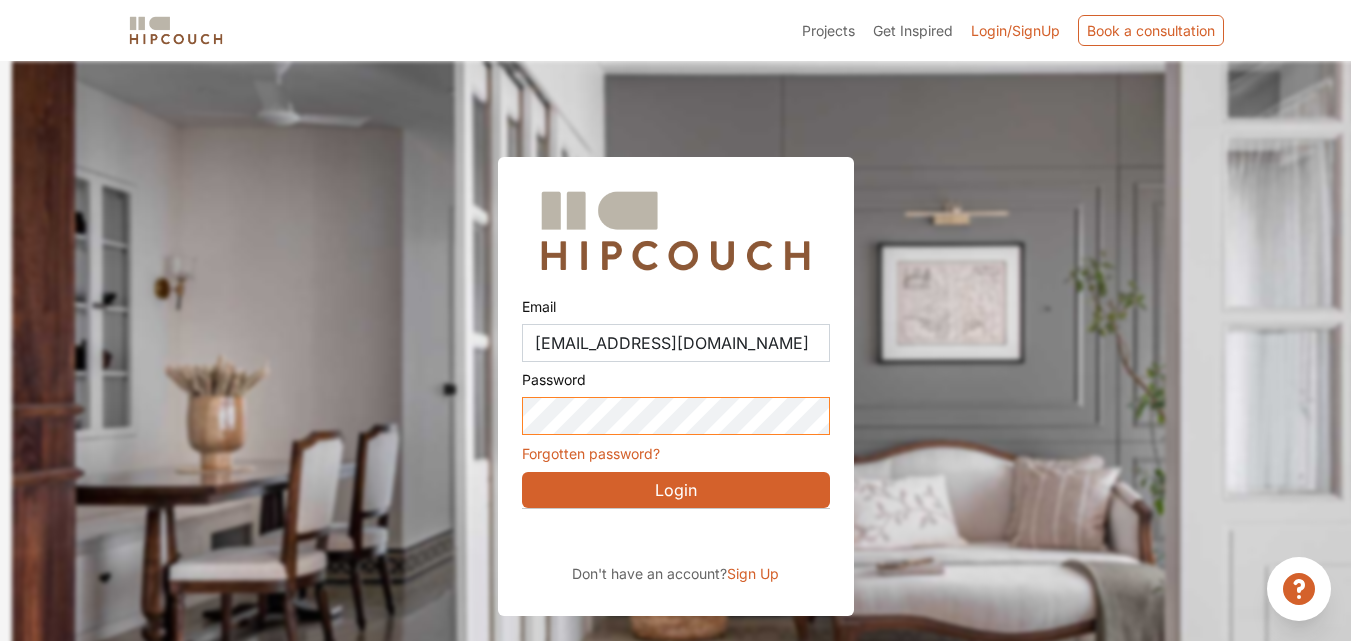 click on "Email designertriniti@gmail.com Password Forgotten password? Login     Don't have an account? Sign Up" at bounding box center [675, 338] 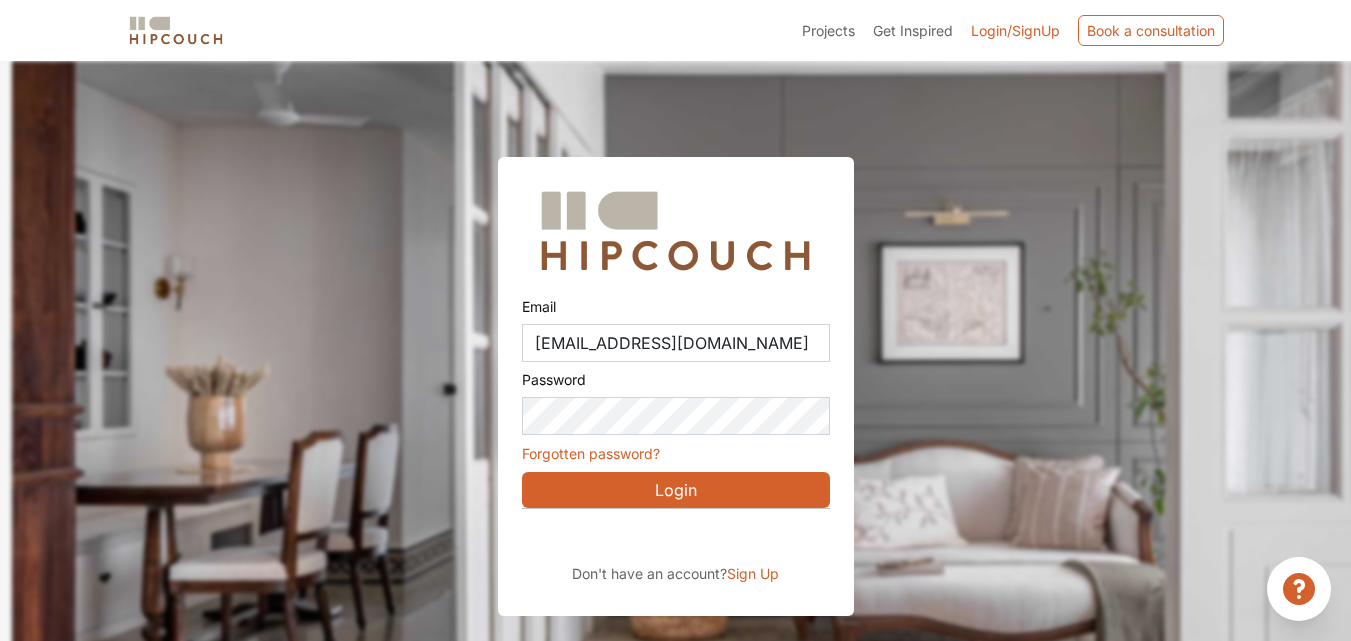 click on "Login" at bounding box center [676, 490] 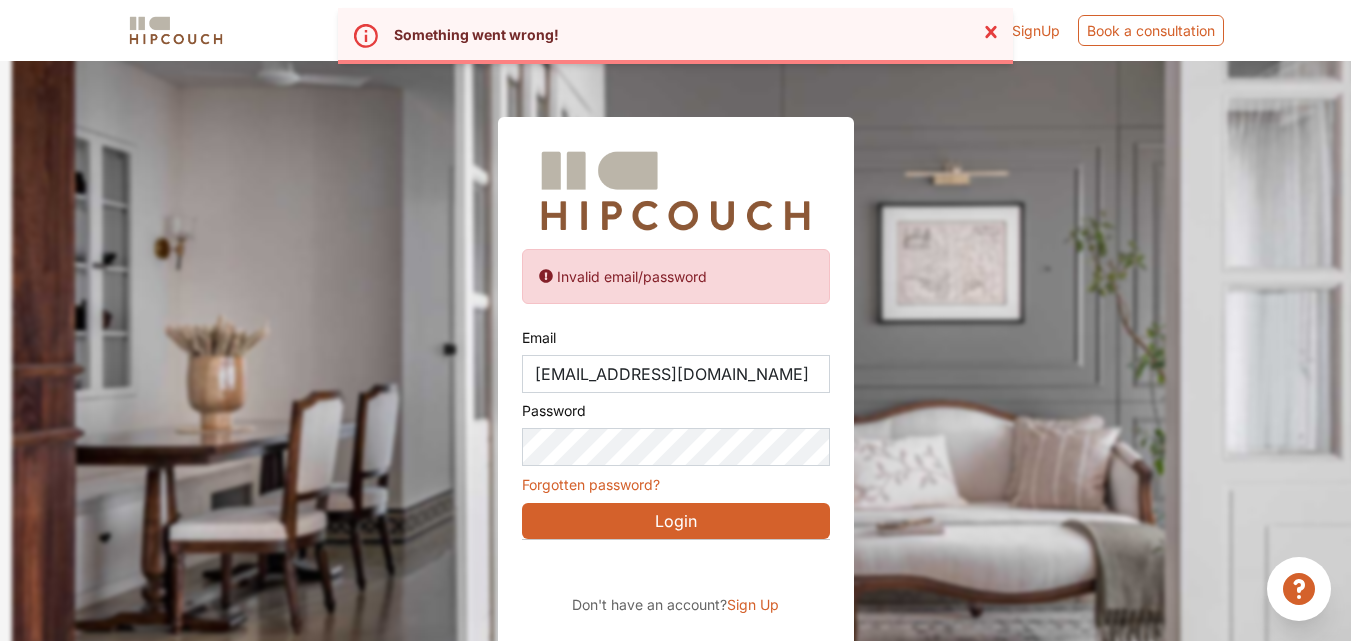 scroll, scrollTop: 61, scrollLeft: 0, axis: vertical 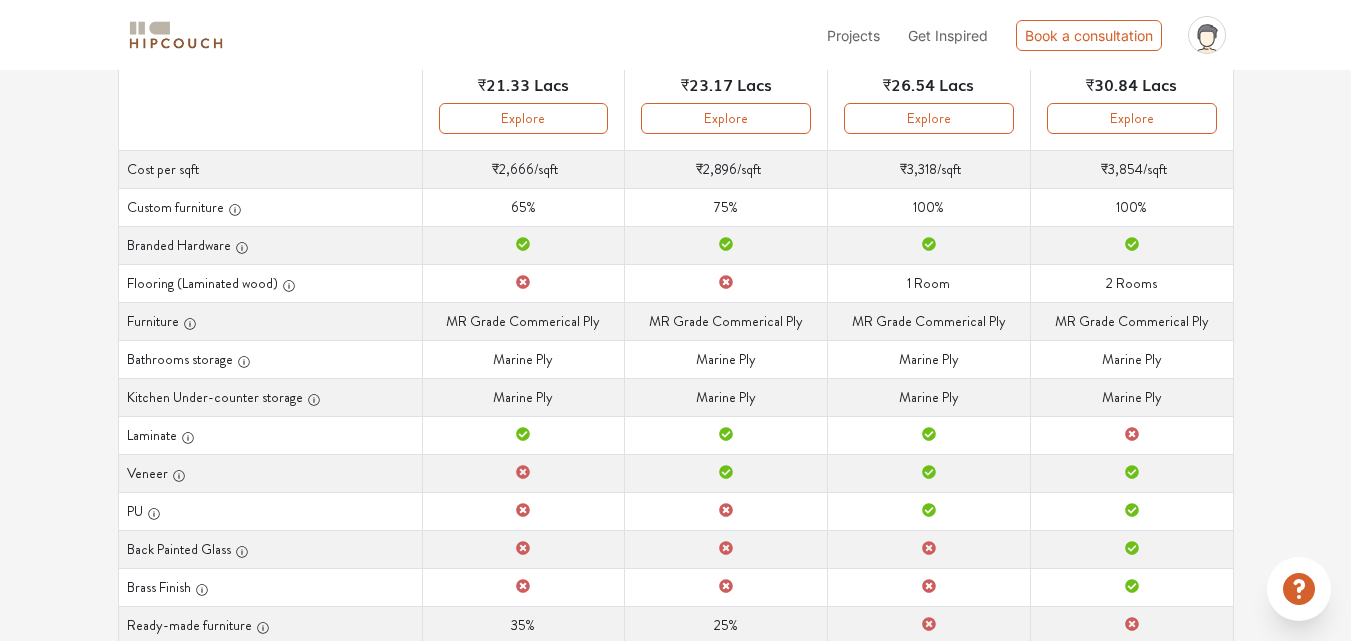 click on "Furniture MR Grade Commerical Ply" at bounding box center (523, 321) 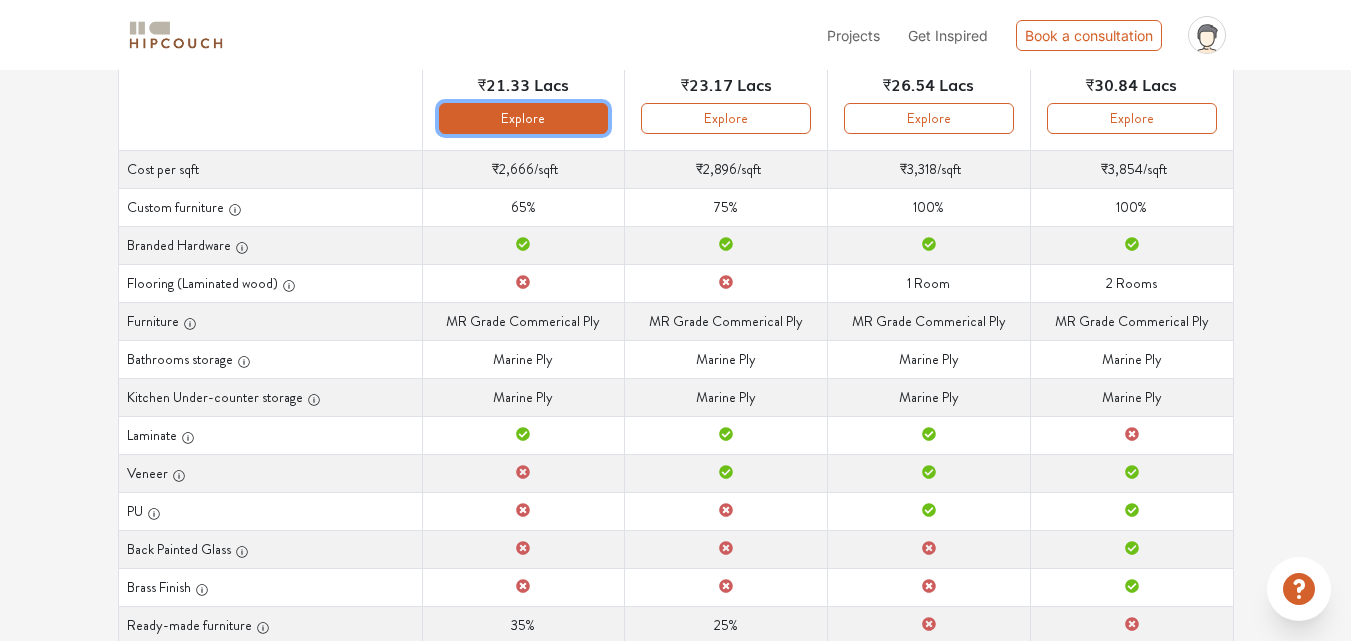 click on "Explore" at bounding box center (524, 118) 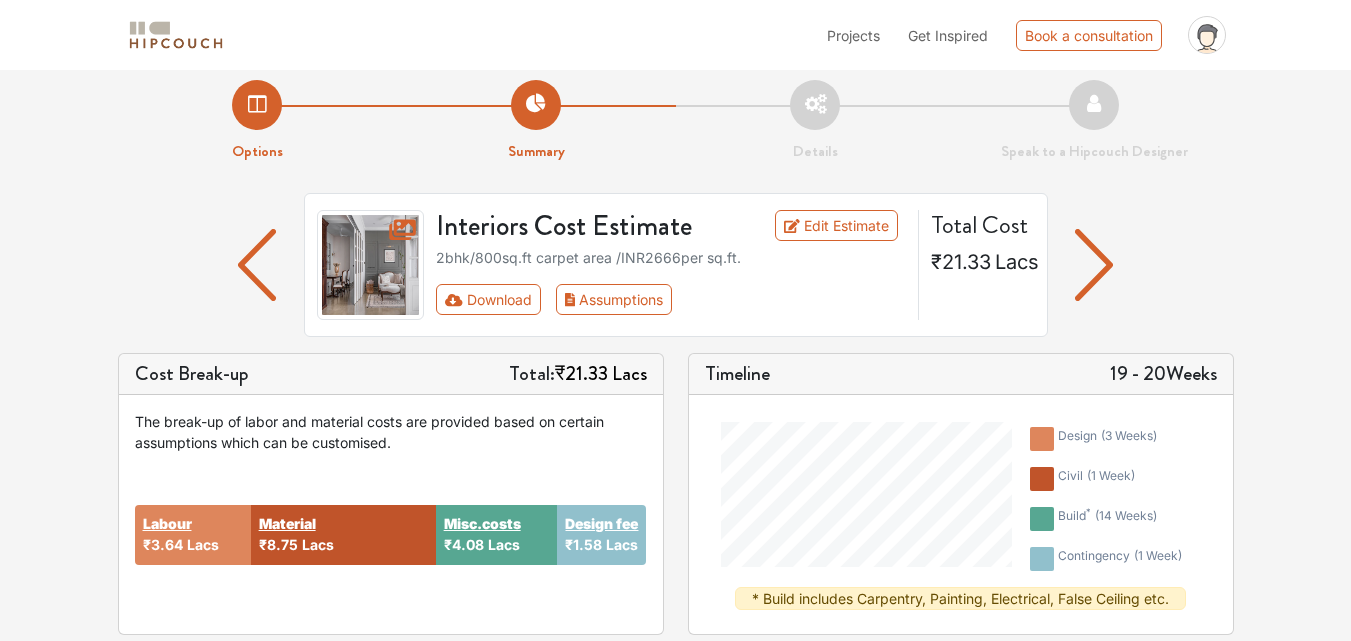 scroll, scrollTop: 0, scrollLeft: 0, axis: both 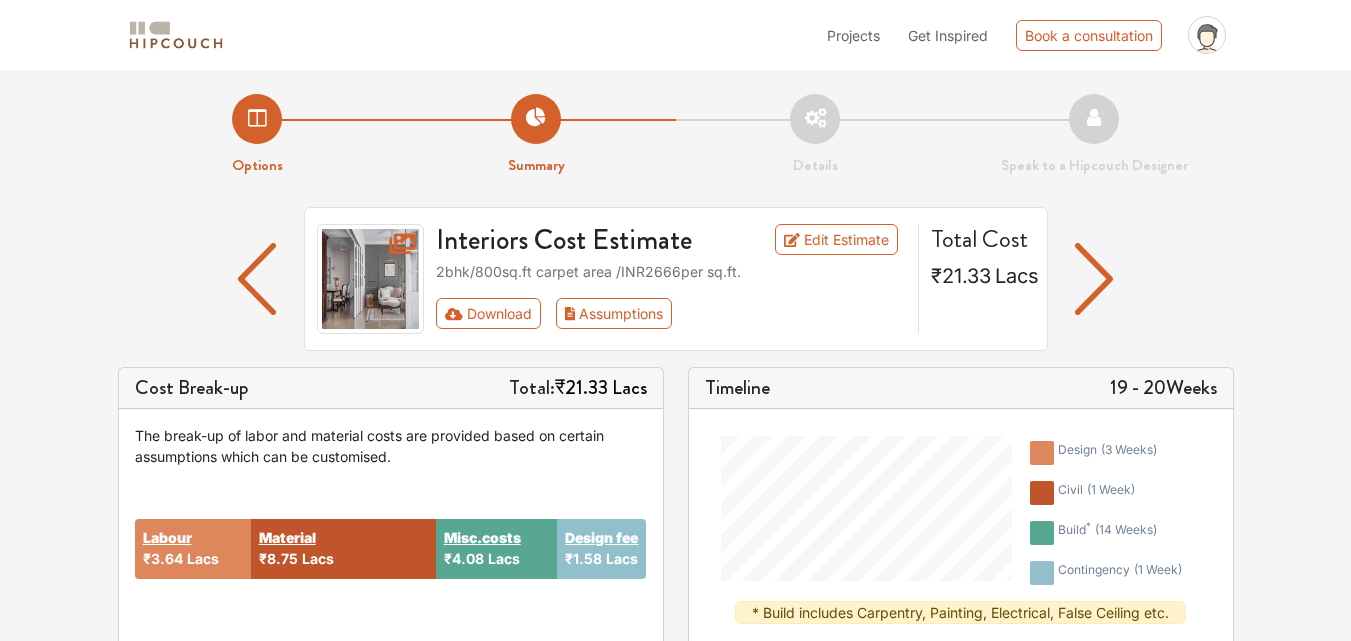 click at bounding box center [257, 279] 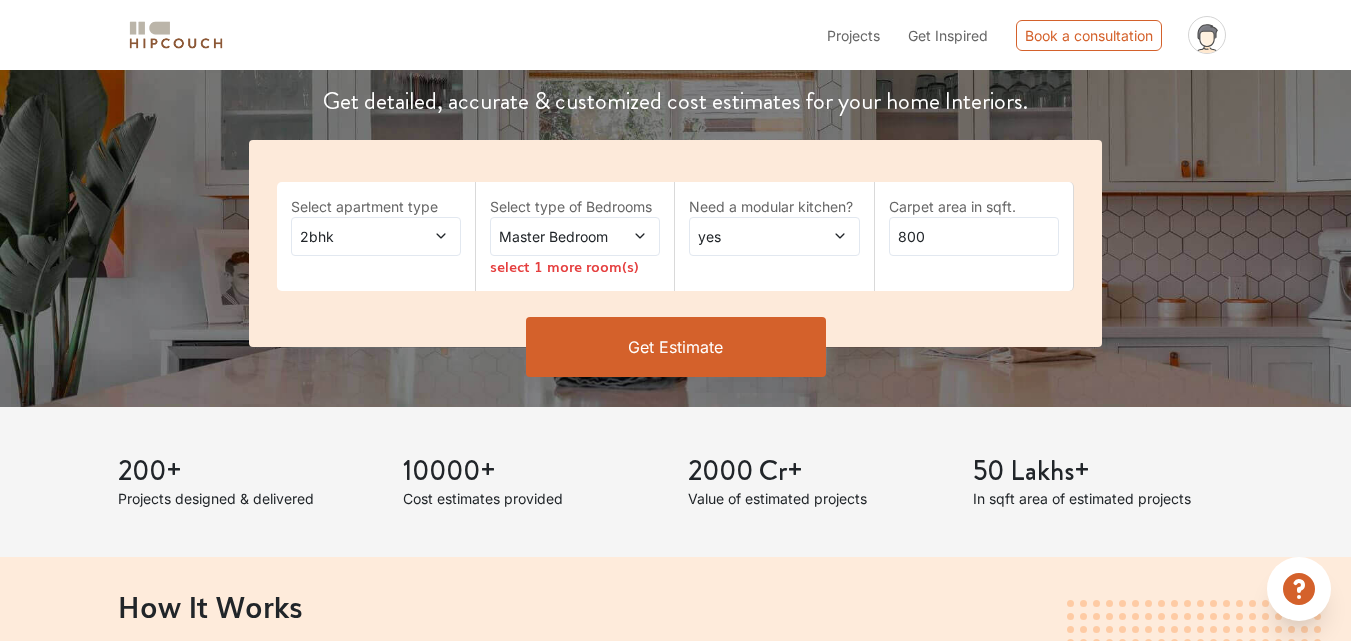 scroll, scrollTop: 300, scrollLeft: 0, axis: vertical 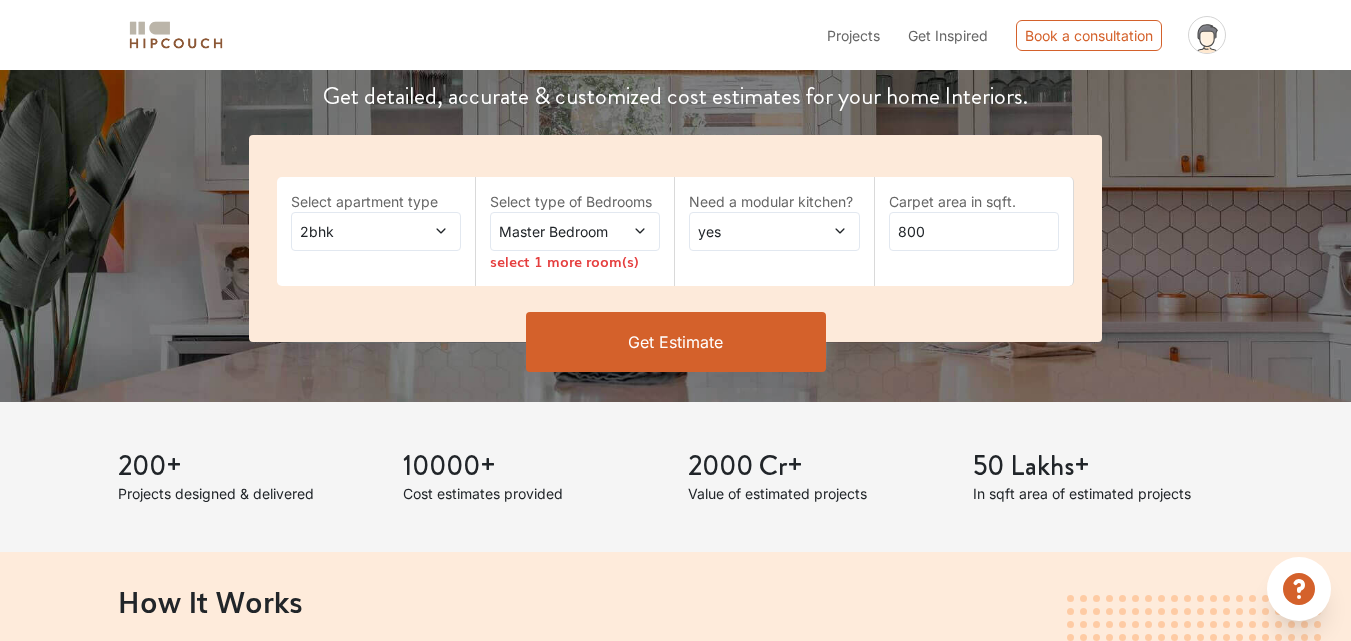 click 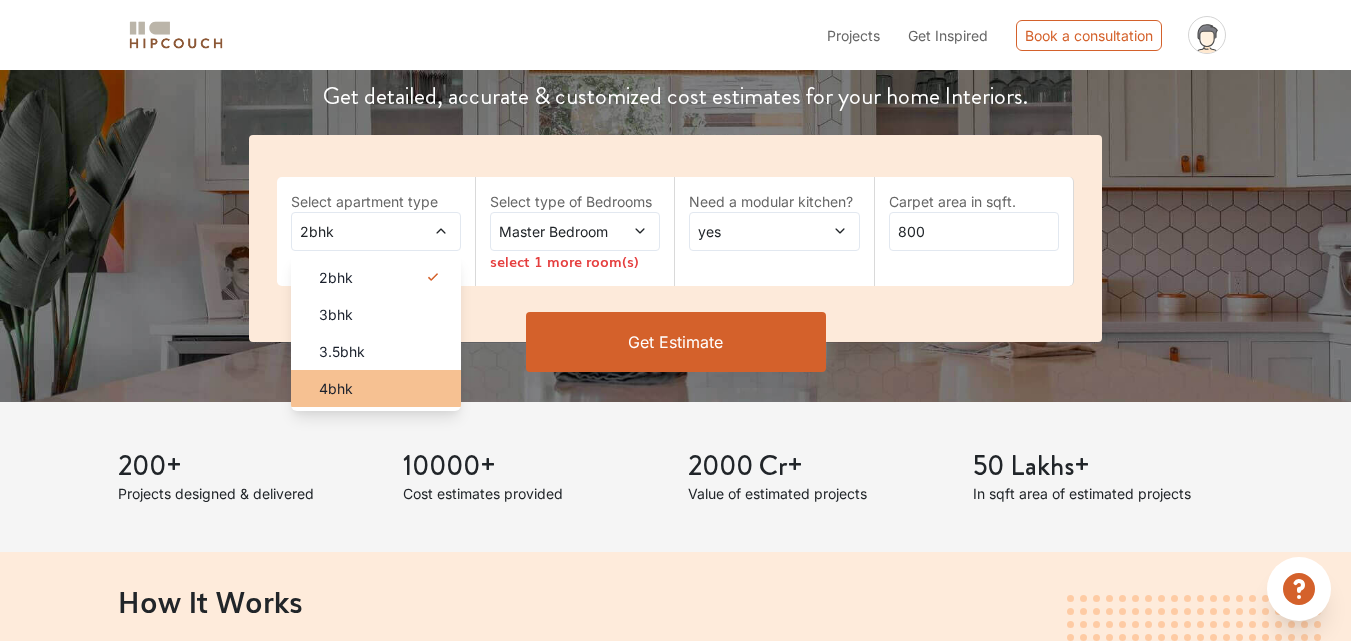 click on "4bhk" at bounding box center (336, 388) 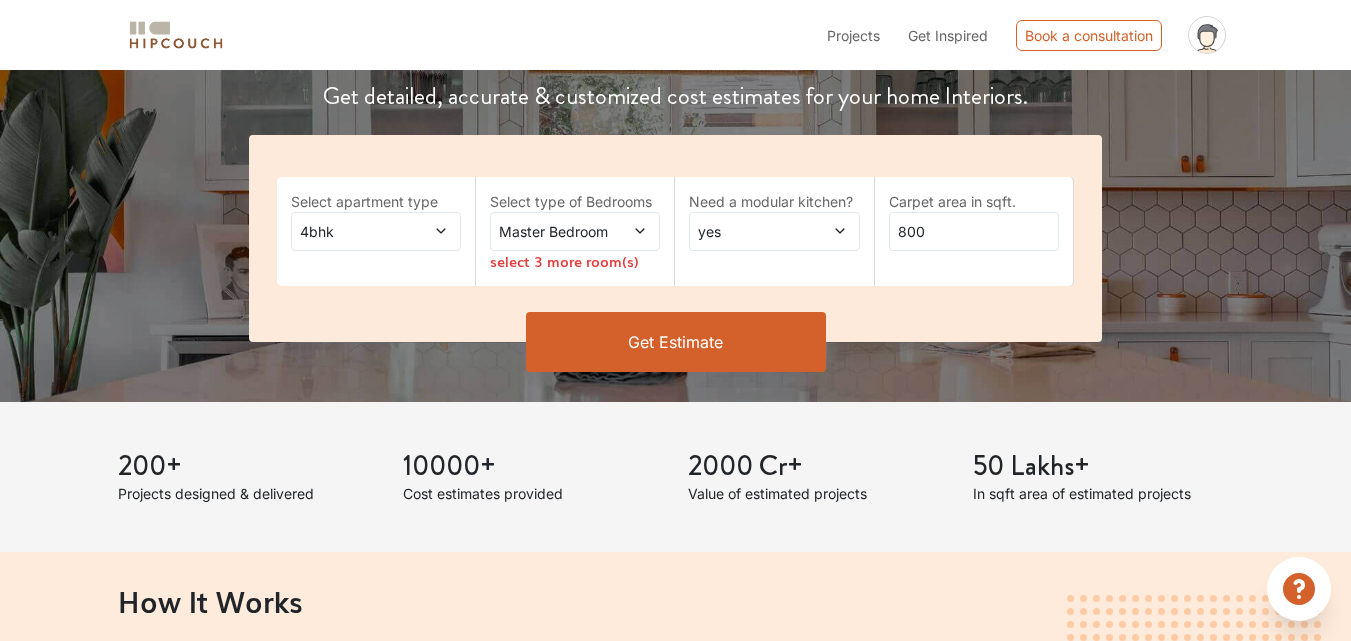 click 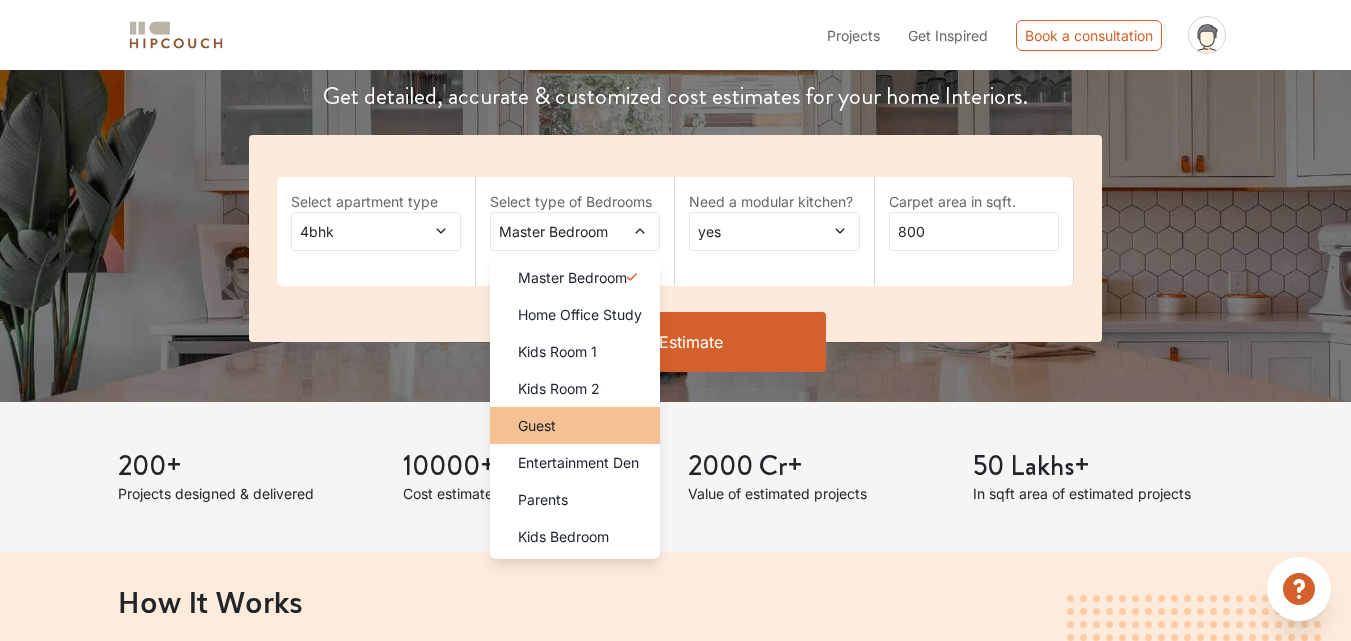 click on "Guest" at bounding box center [537, 425] 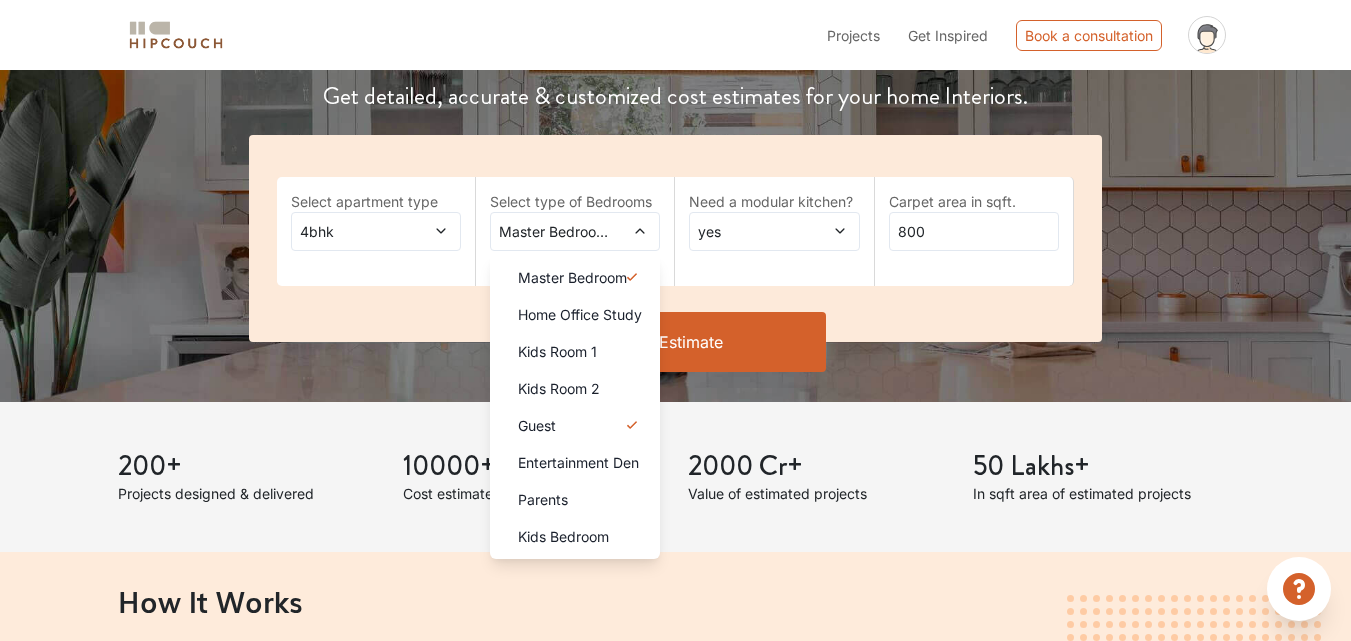 click on "Need a modular kitchen? yes" at bounding box center [774, 231] 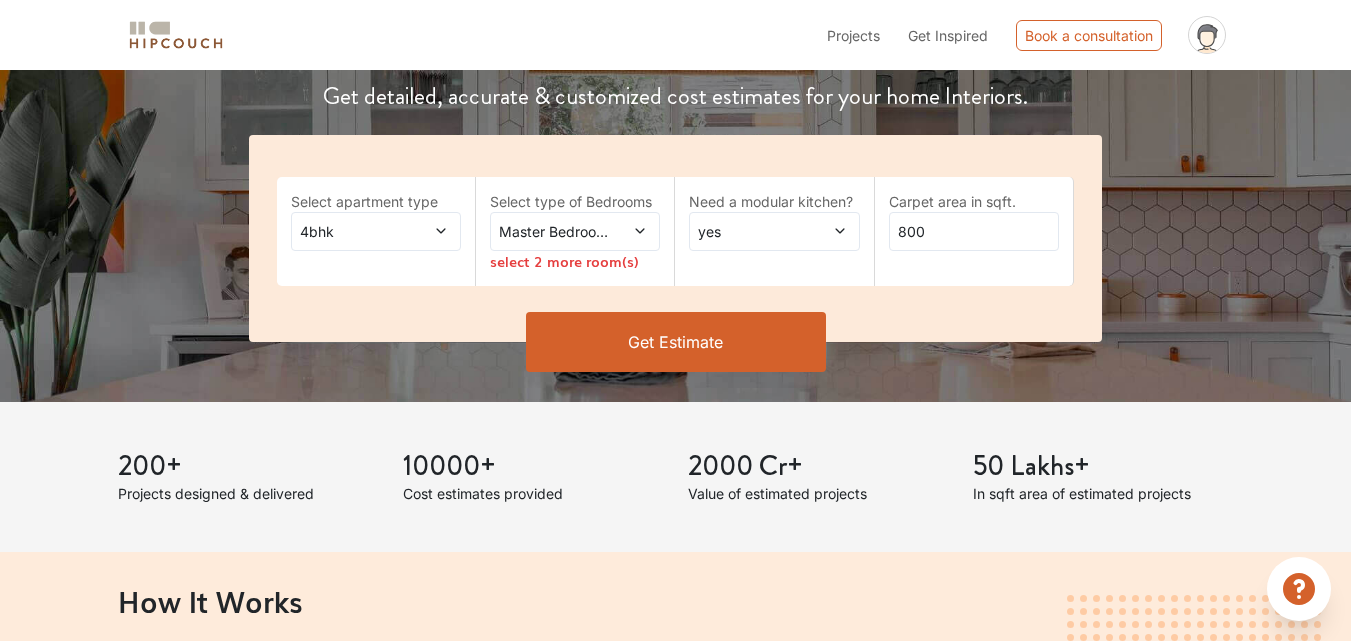 click 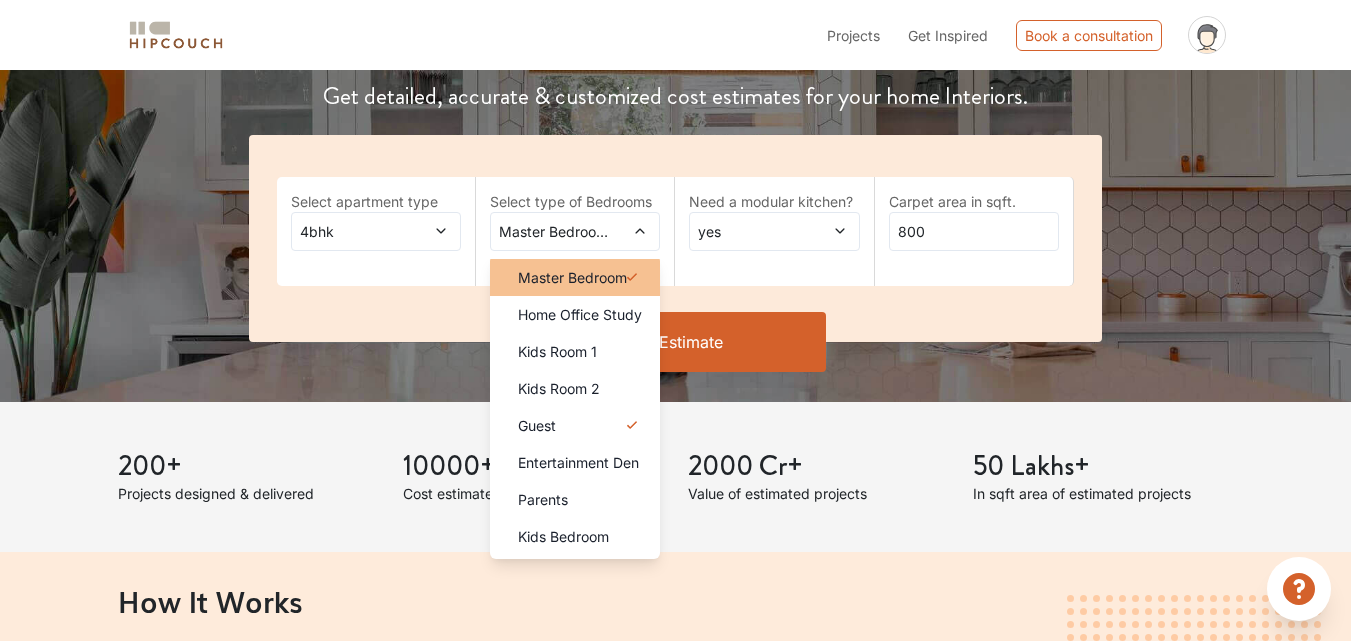 click on "Master Bedroom" at bounding box center (572, 277) 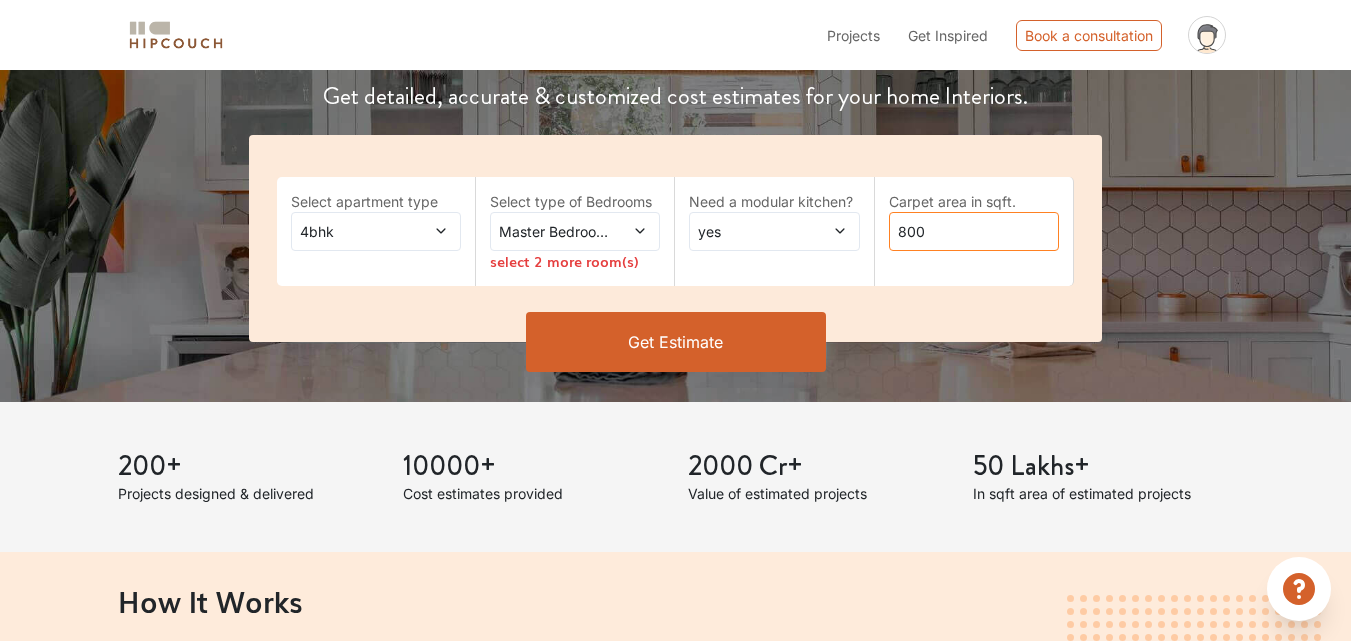 drag, startPoint x: 959, startPoint y: 225, endPoint x: 851, endPoint y: 228, distance: 108.04166 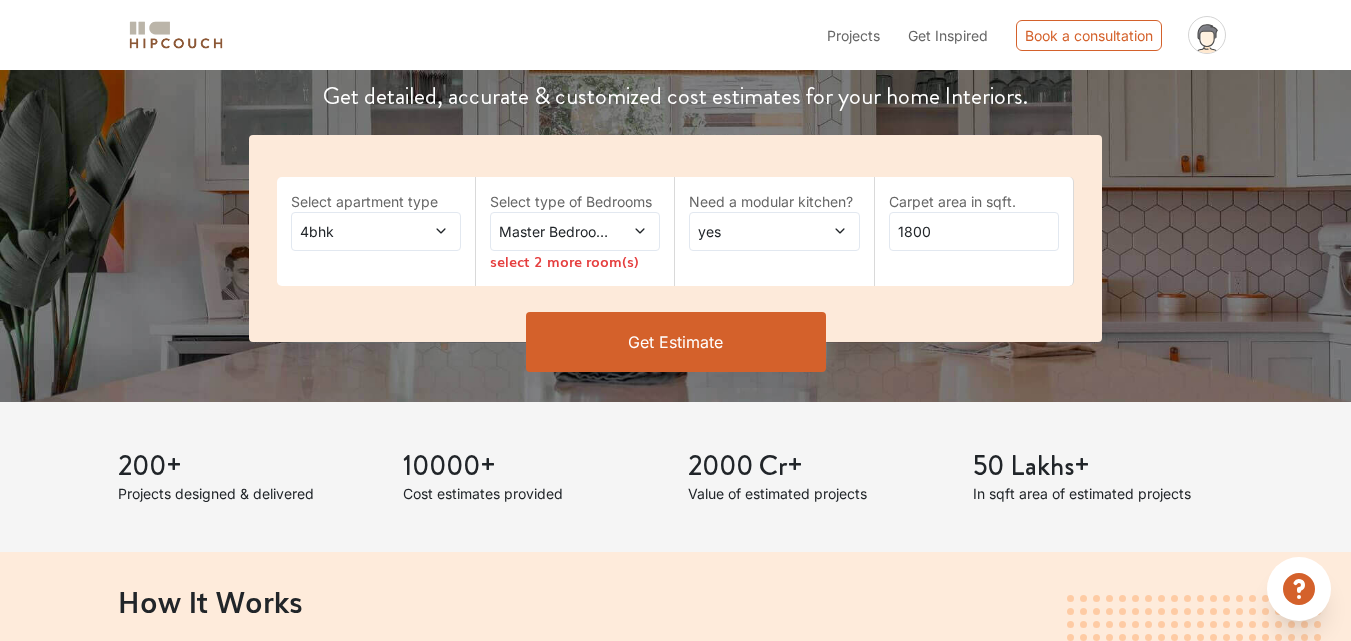 click 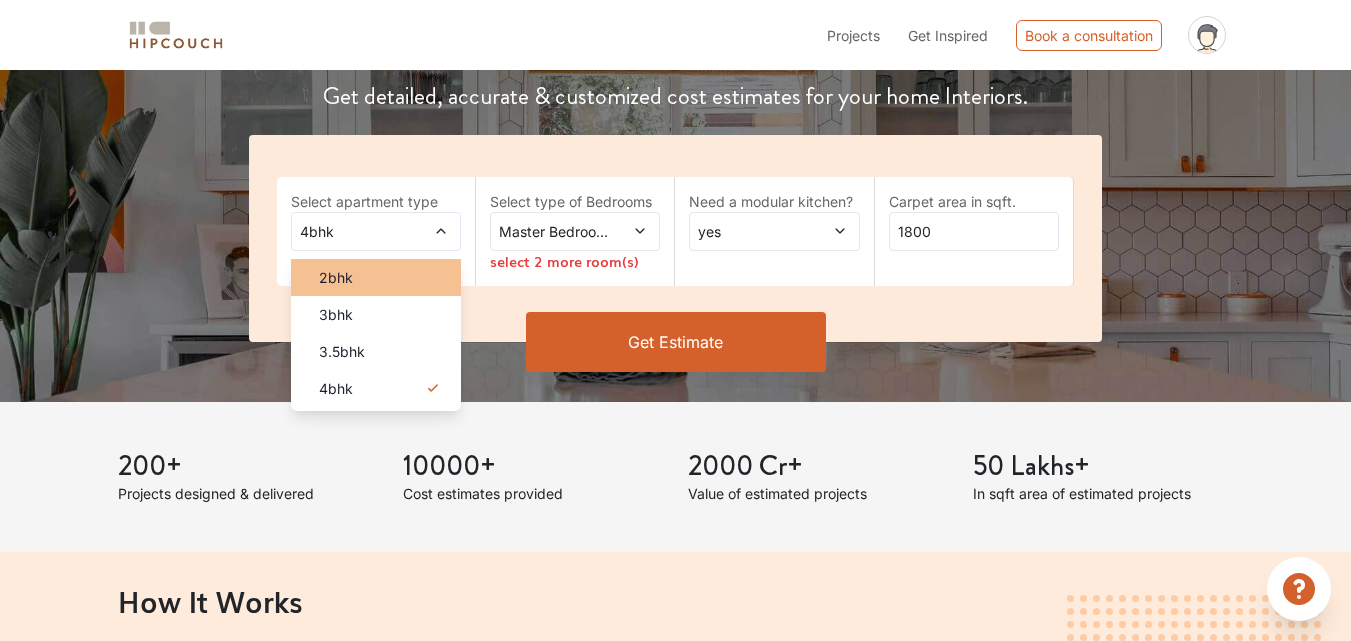 click on "2bhk" at bounding box center (336, 277) 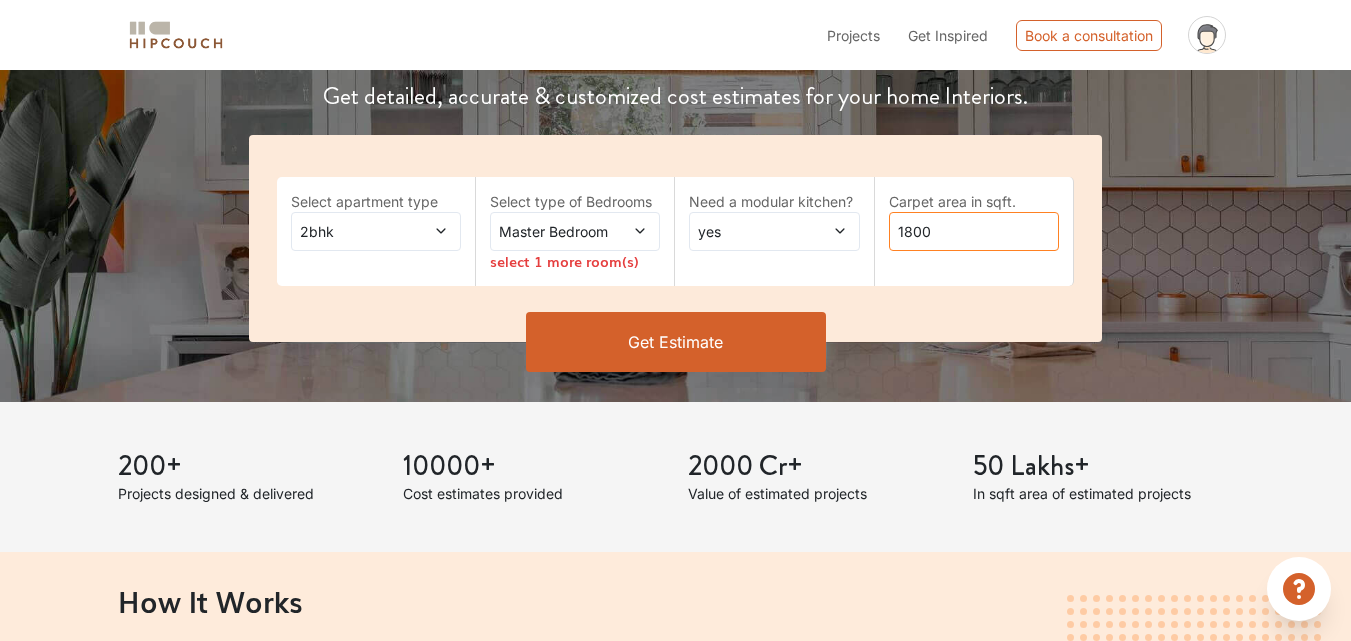 drag, startPoint x: 939, startPoint y: 231, endPoint x: 844, endPoint y: 229, distance: 95.02105 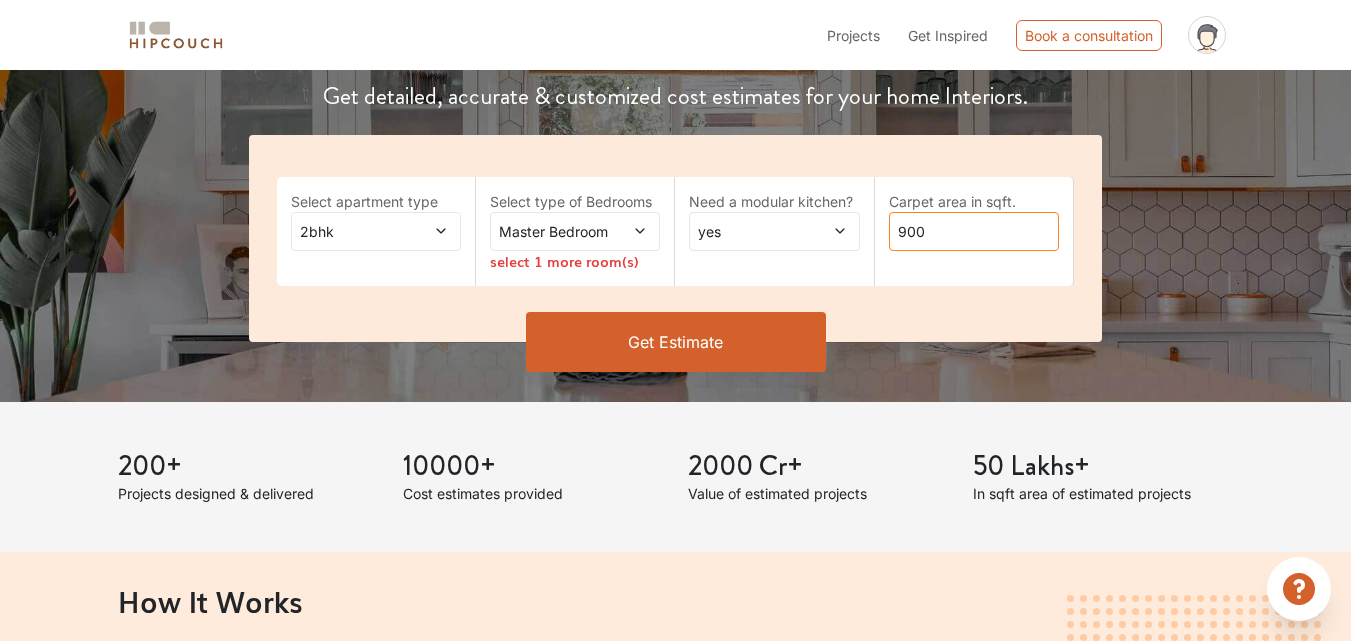 type on "900" 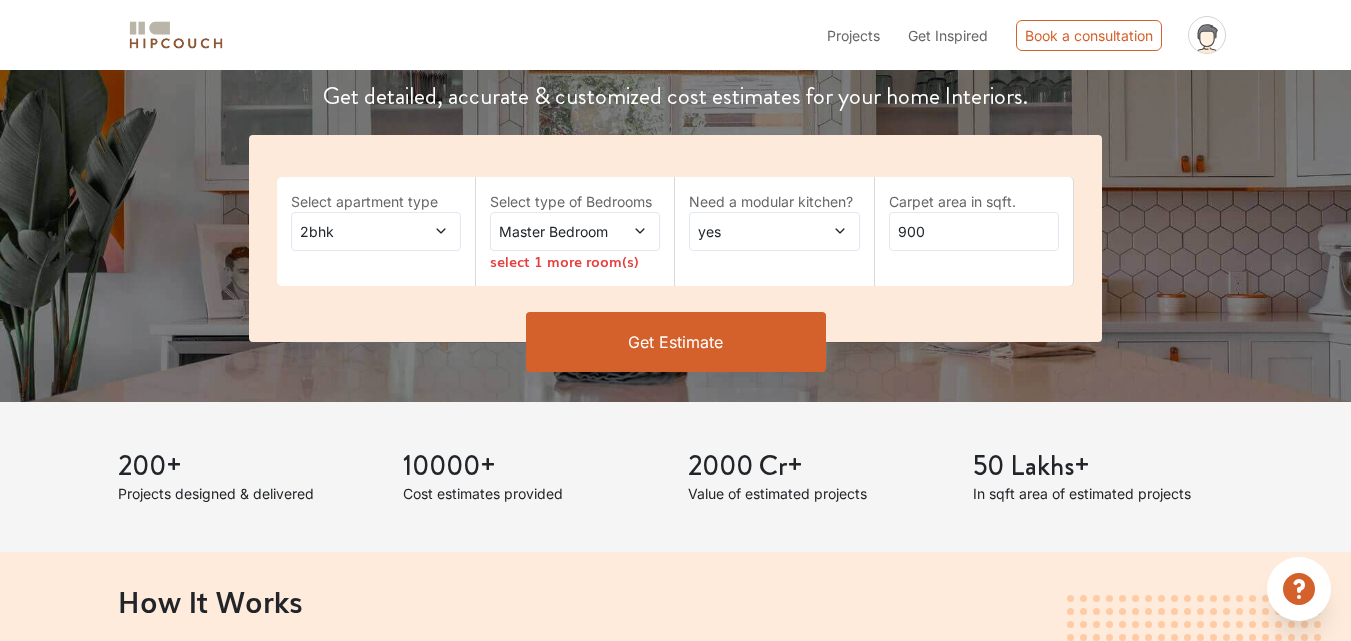 click on "Get Estimate" at bounding box center [676, 342] 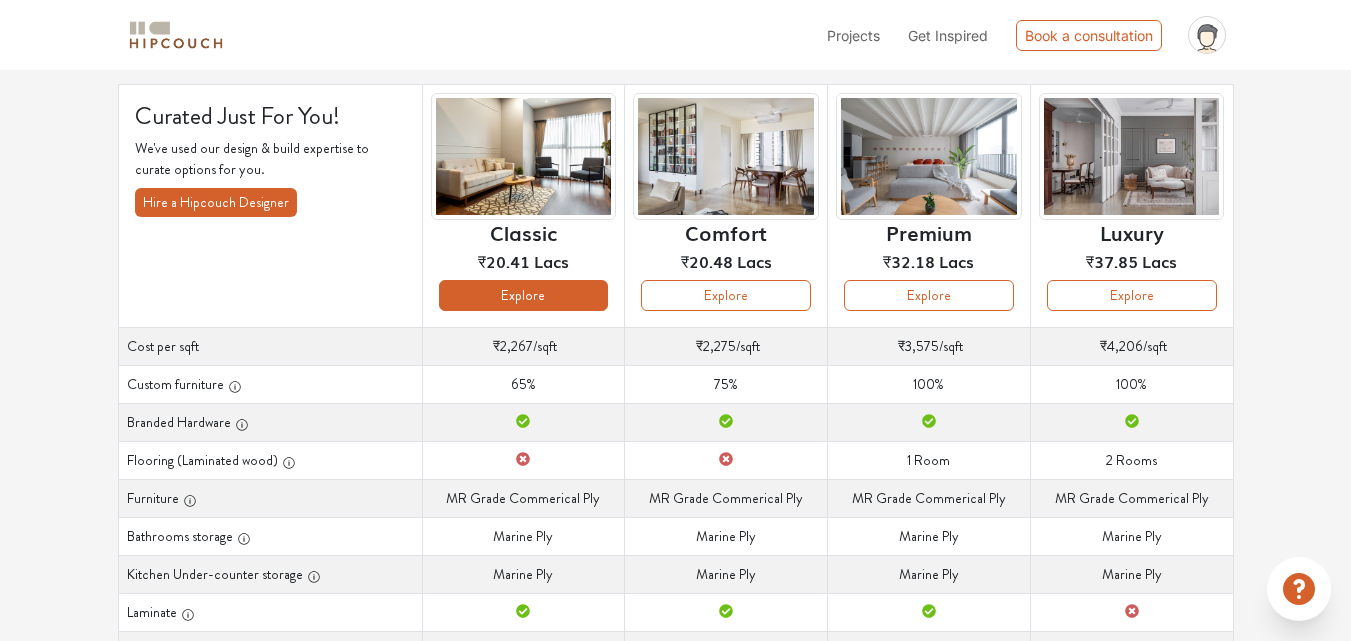 scroll, scrollTop: 104, scrollLeft: 0, axis: vertical 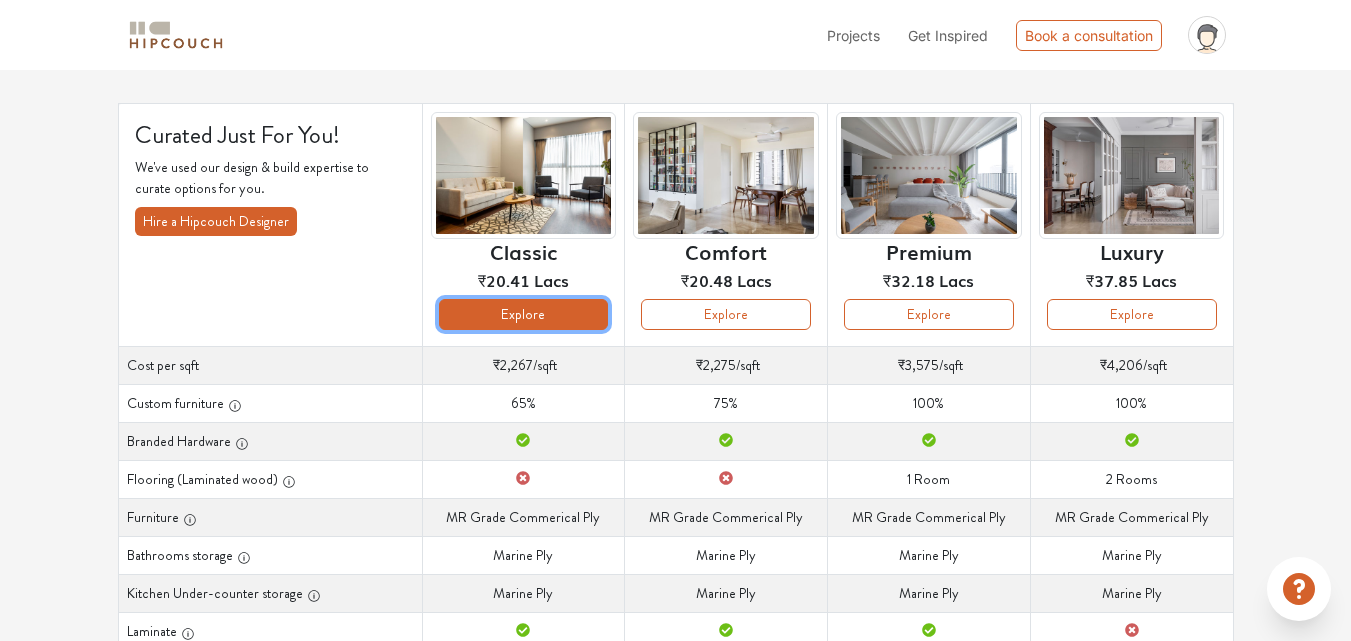 click on "Explore" at bounding box center [524, 314] 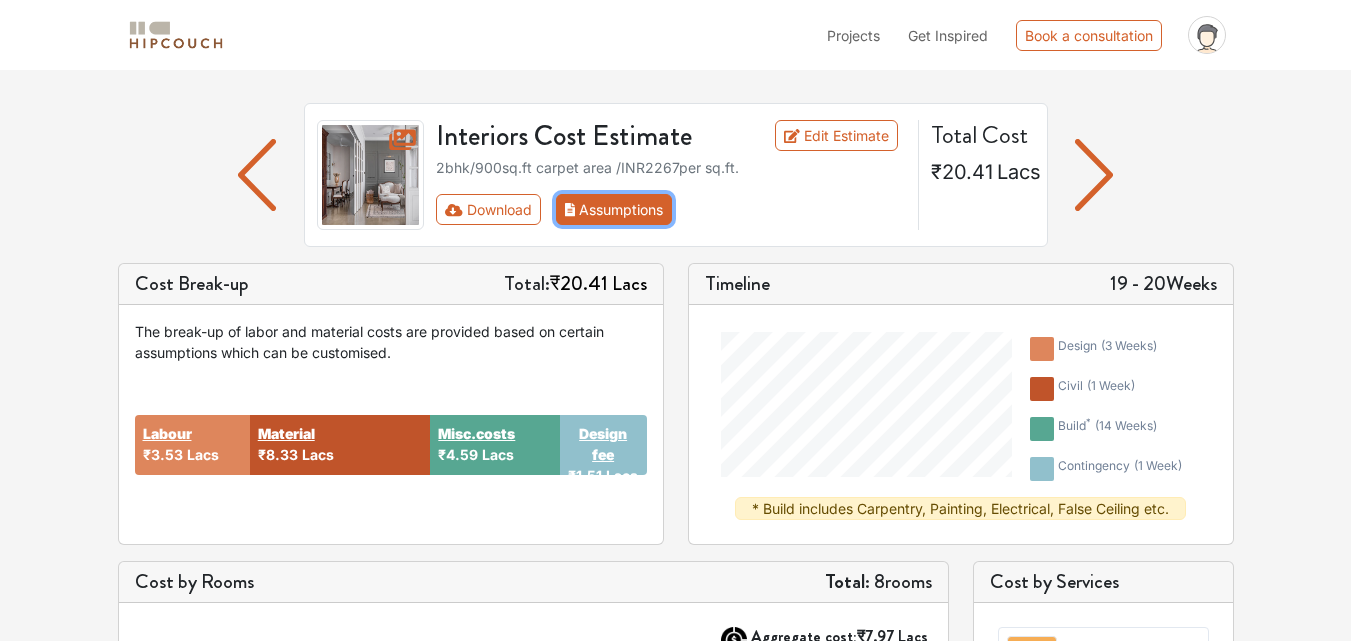 click on "Assumptions" at bounding box center [614, 209] 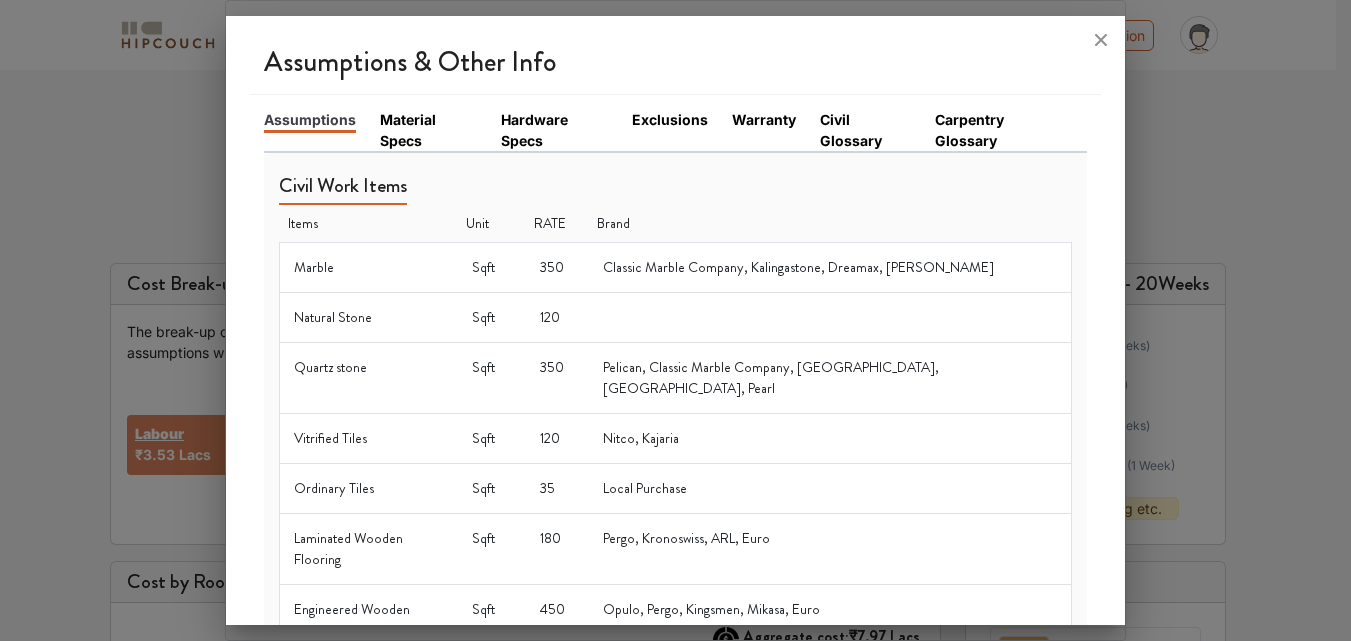click on "Material Specs" at bounding box center [428, 130] 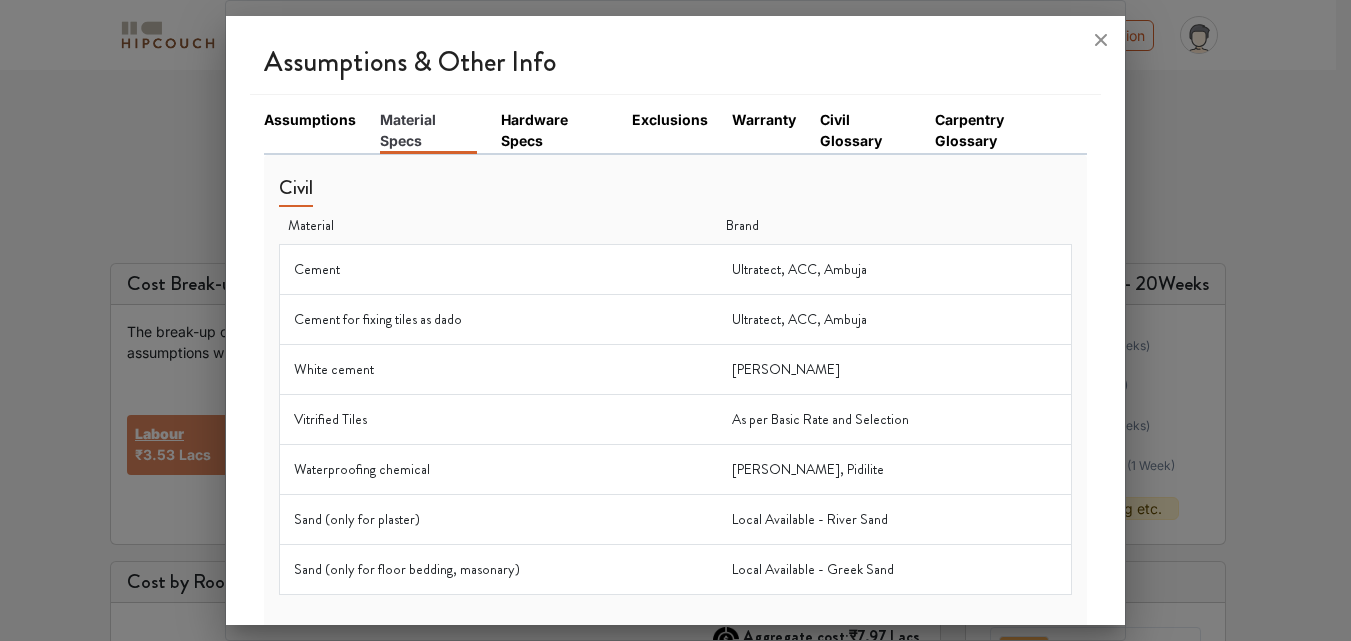 click on "Hardware Specs" at bounding box center [554, 130] 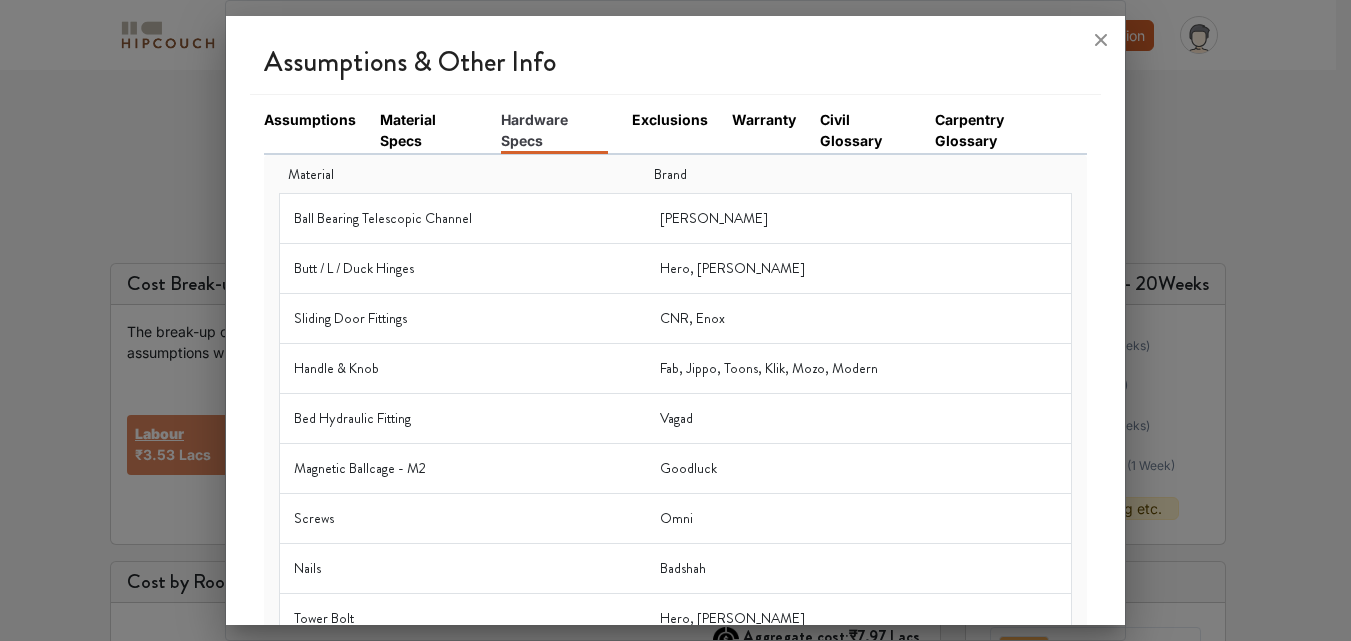 click 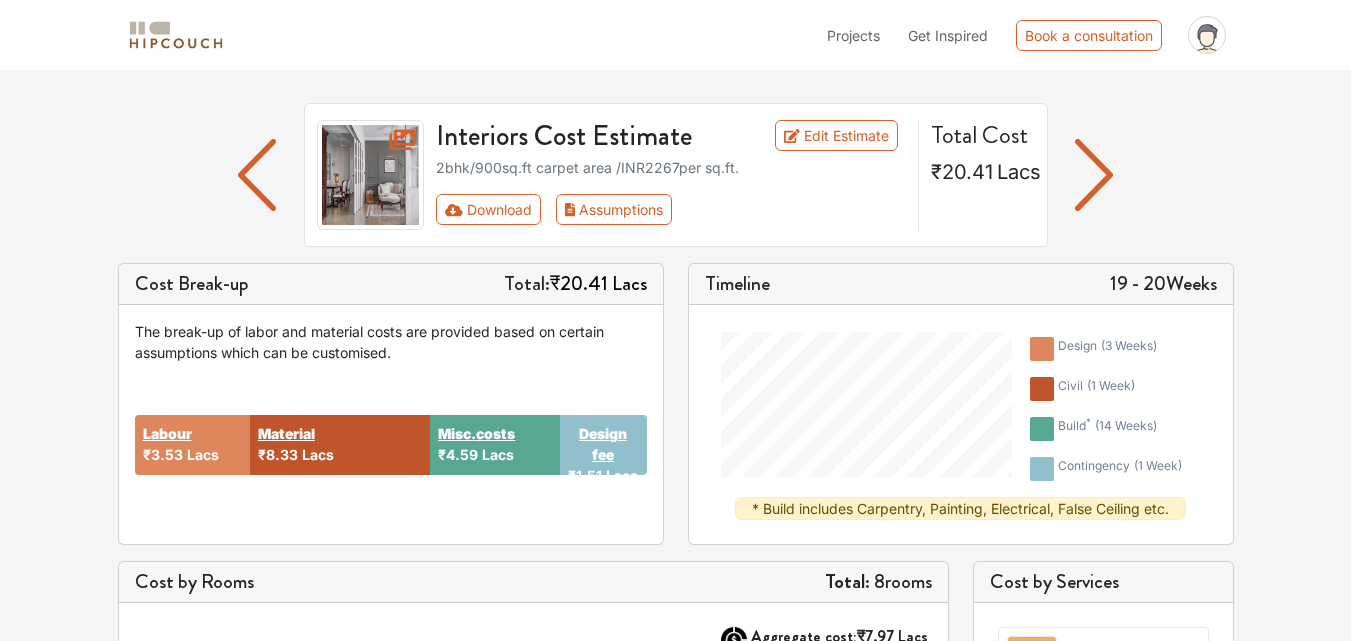 click at bounding box center (257, 175) 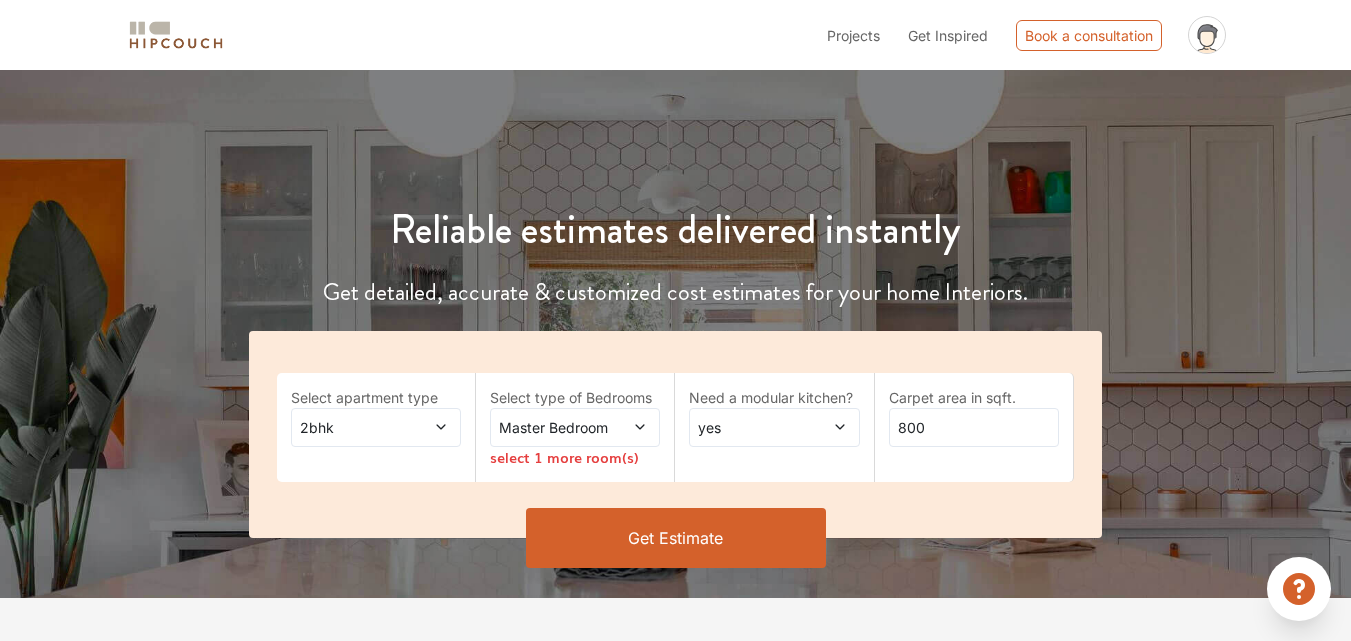 click at bounding box center (629, 427) 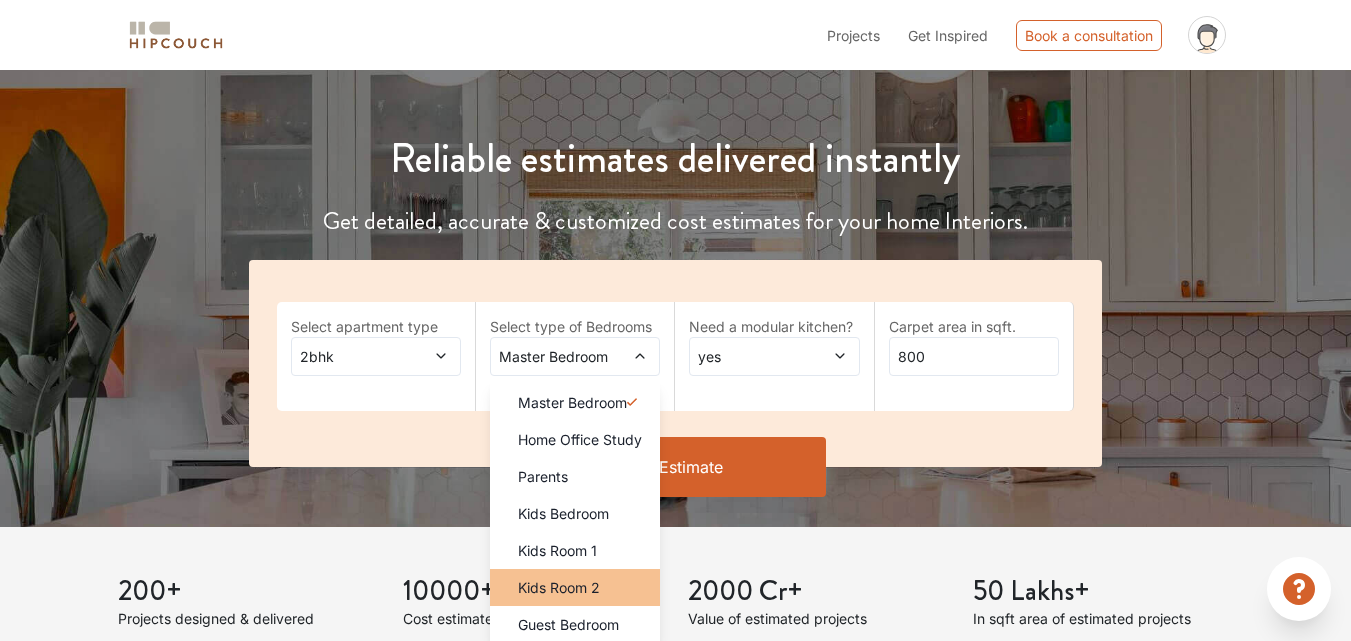 scroll, scrollTop: 204, scrollLeft: 0, axis: vertical 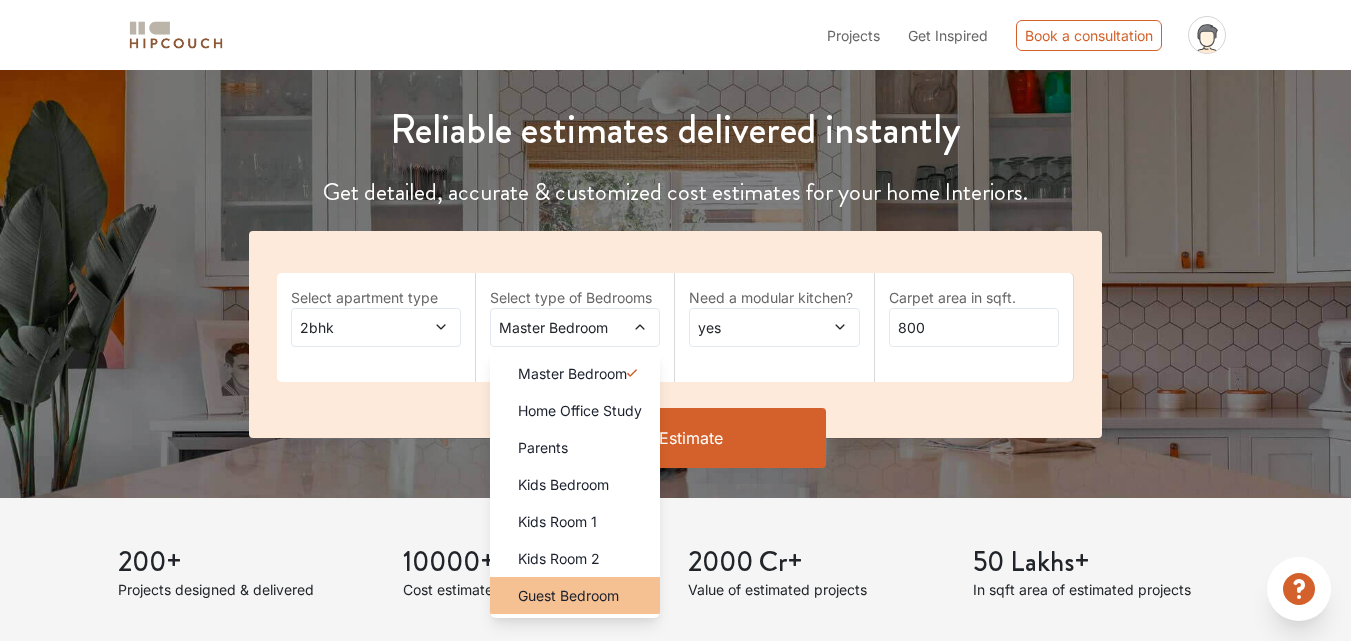 click on "Guest Bedroom" at bounding box center (568, 595) 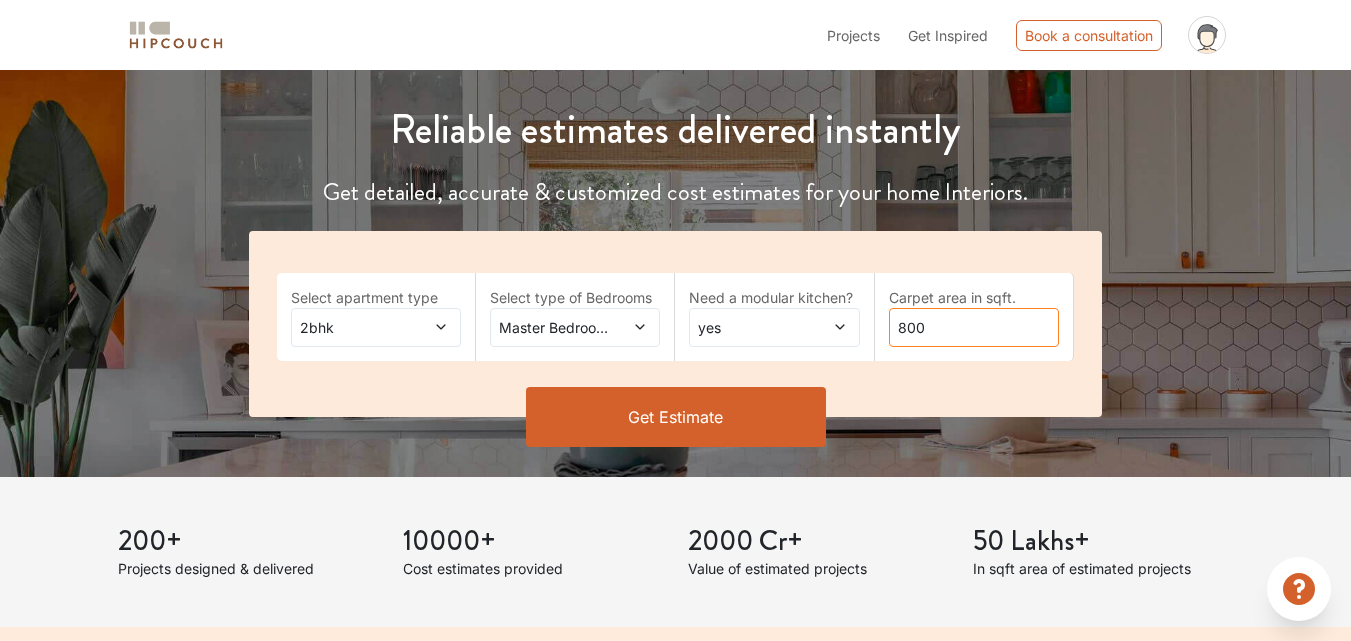 drag, startPoint x: 989, startPoint y: 336, endPoint x: 779, endPoint y: 322, distance: 210.46616 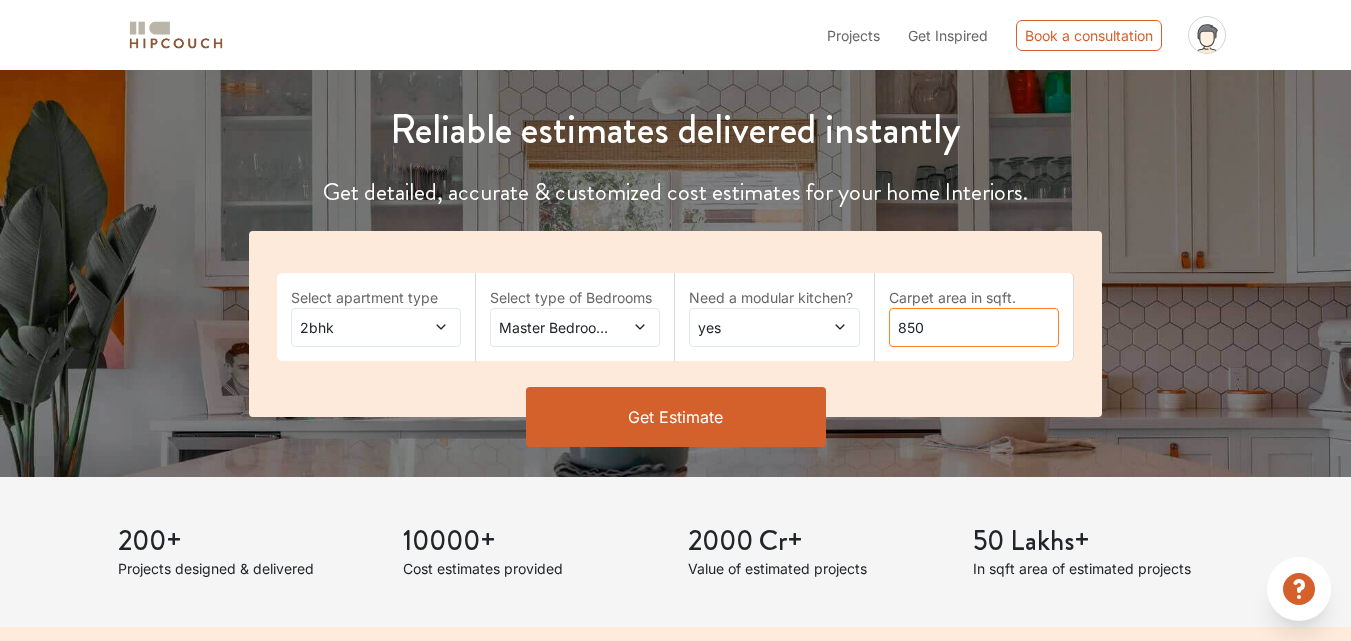 type on "850" 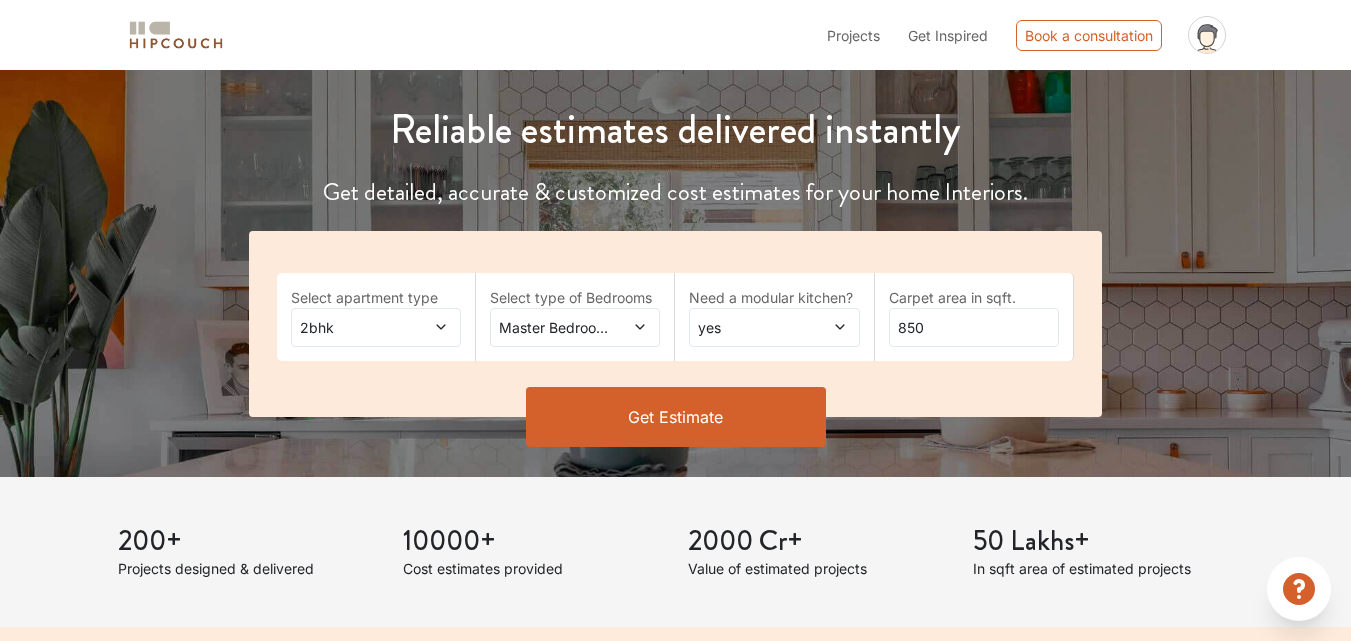 click on "Get Estimate" at bounding box center [676, 417] 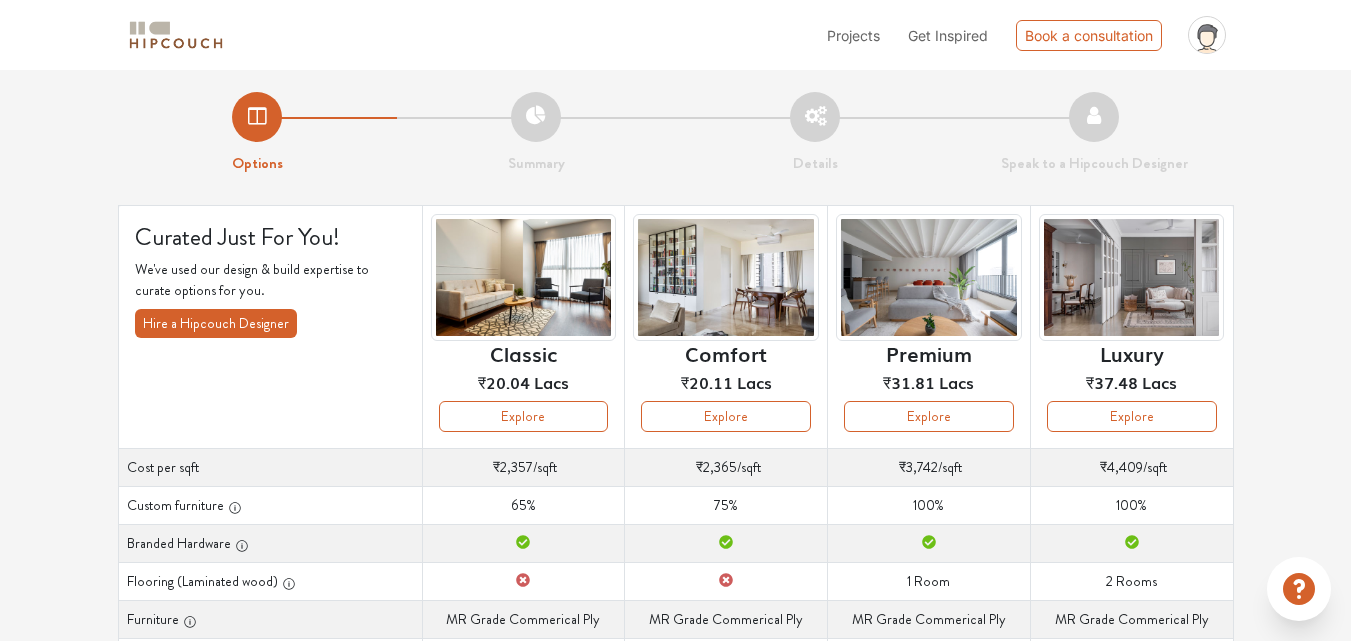 scroll, scrollTop: 0, scrollLeft: 0, axis: both 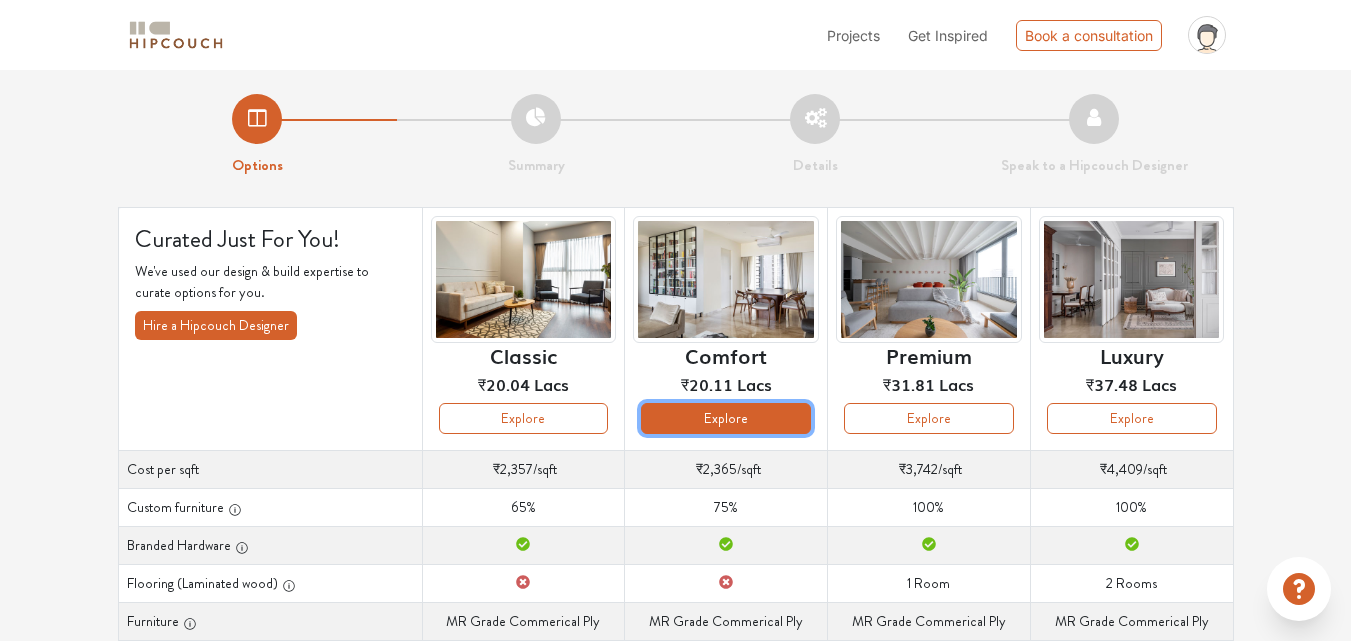 click on "Explore" at bounding box center (726, 418) 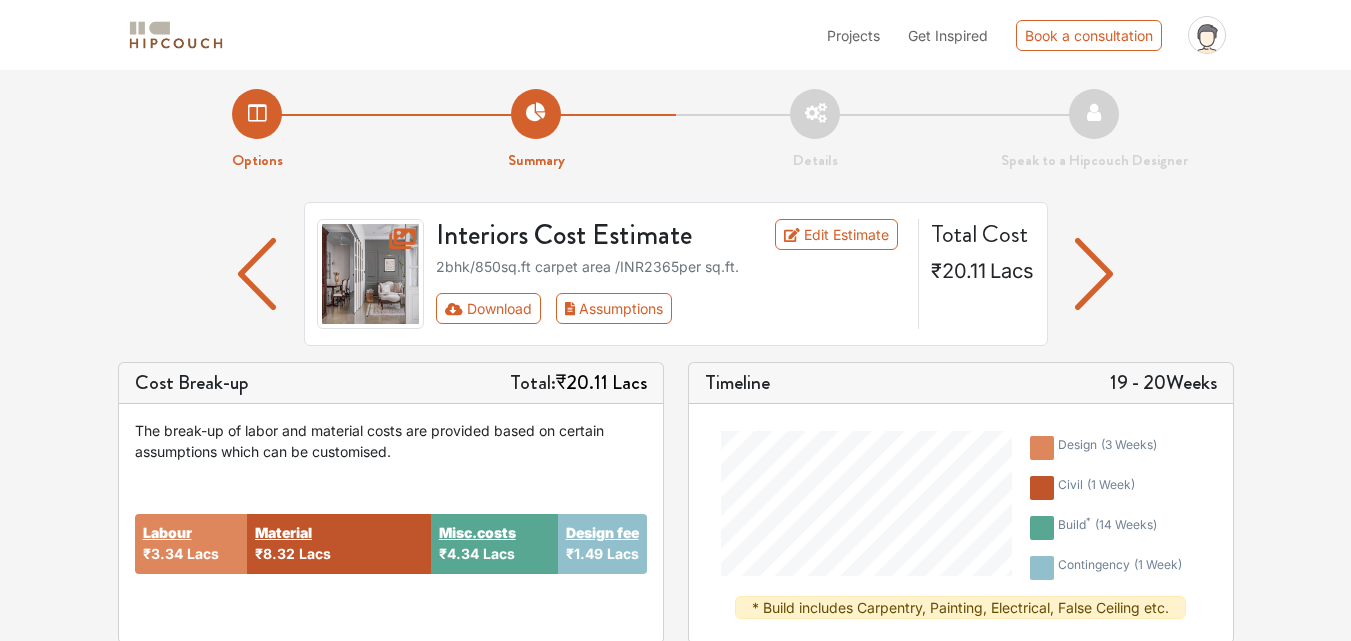 scroll, scrollTop: 0, scrollLeft: 0, axis: both 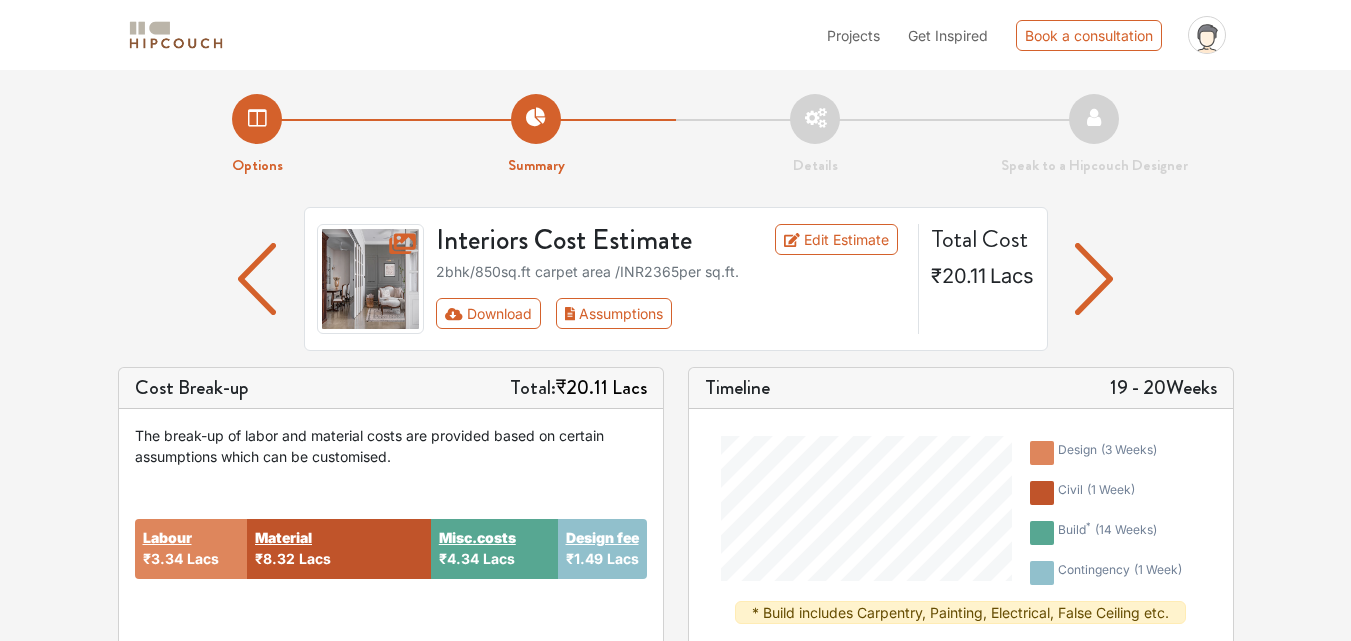 click at bounding box center [1094, 279] 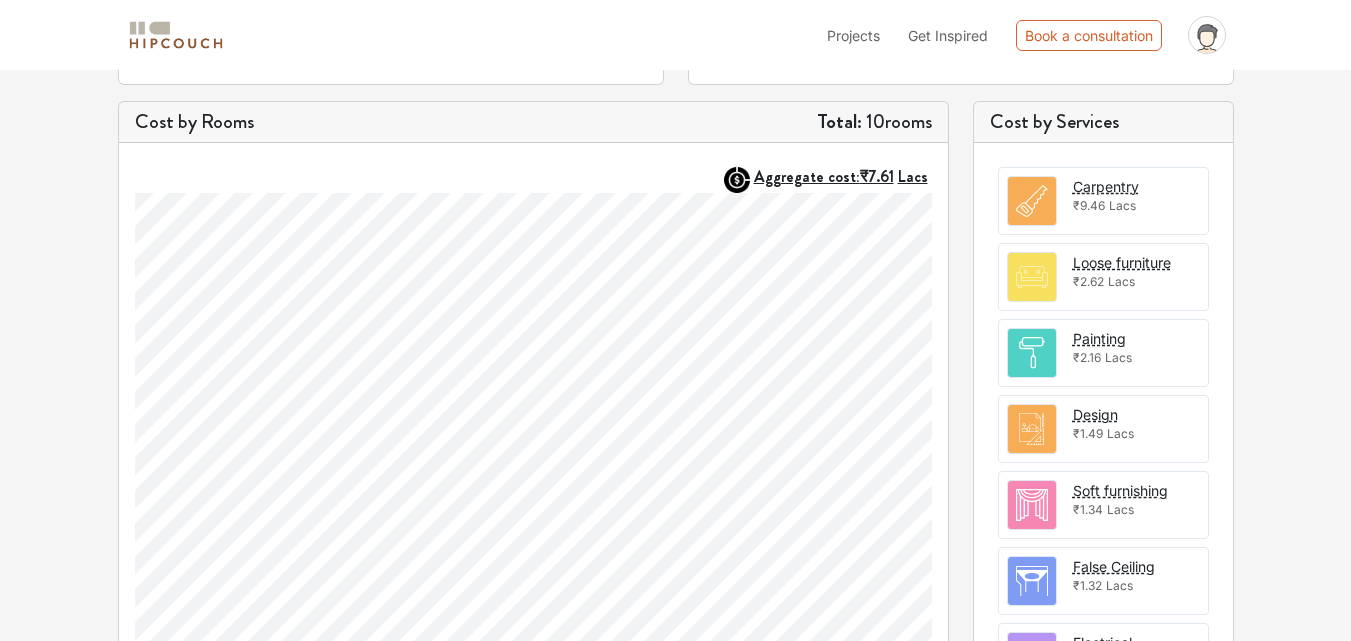 scroll, scrollTop: 441, scrollLeft: 0, axis: vertical 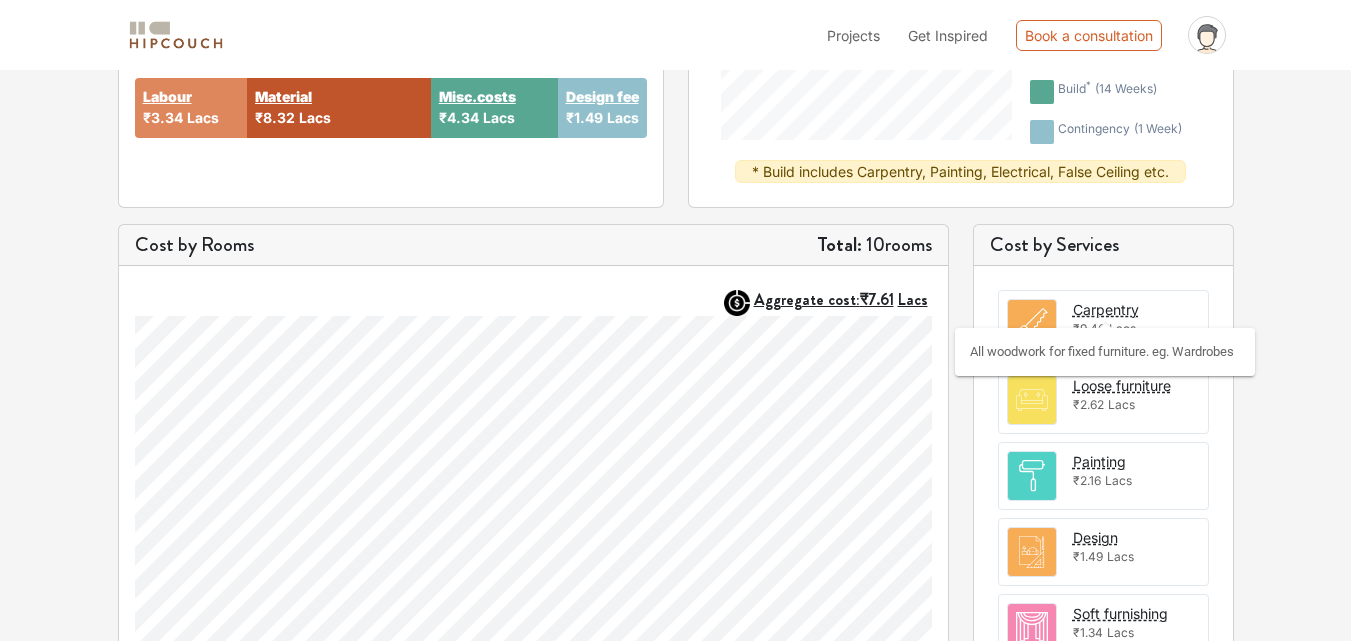click on "Carpentry" at bounding box center [1106, 309] 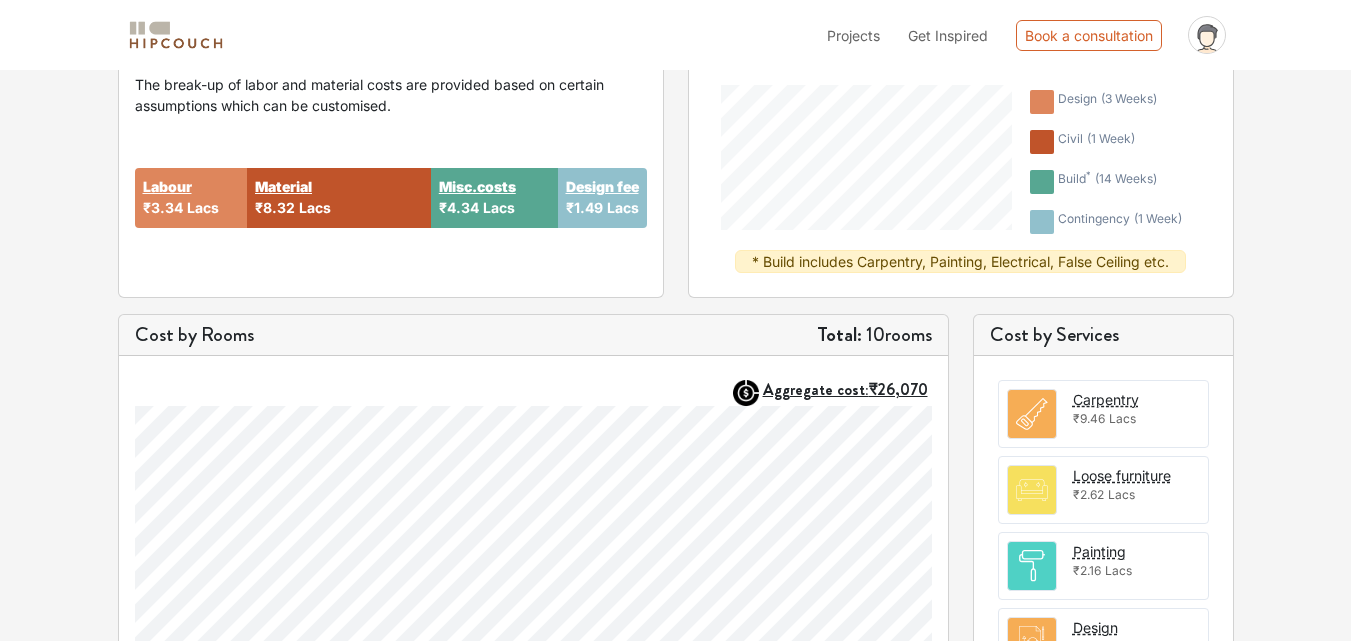 scroll, scrollTop: 341, scrollLeft: 0, axis: vertical 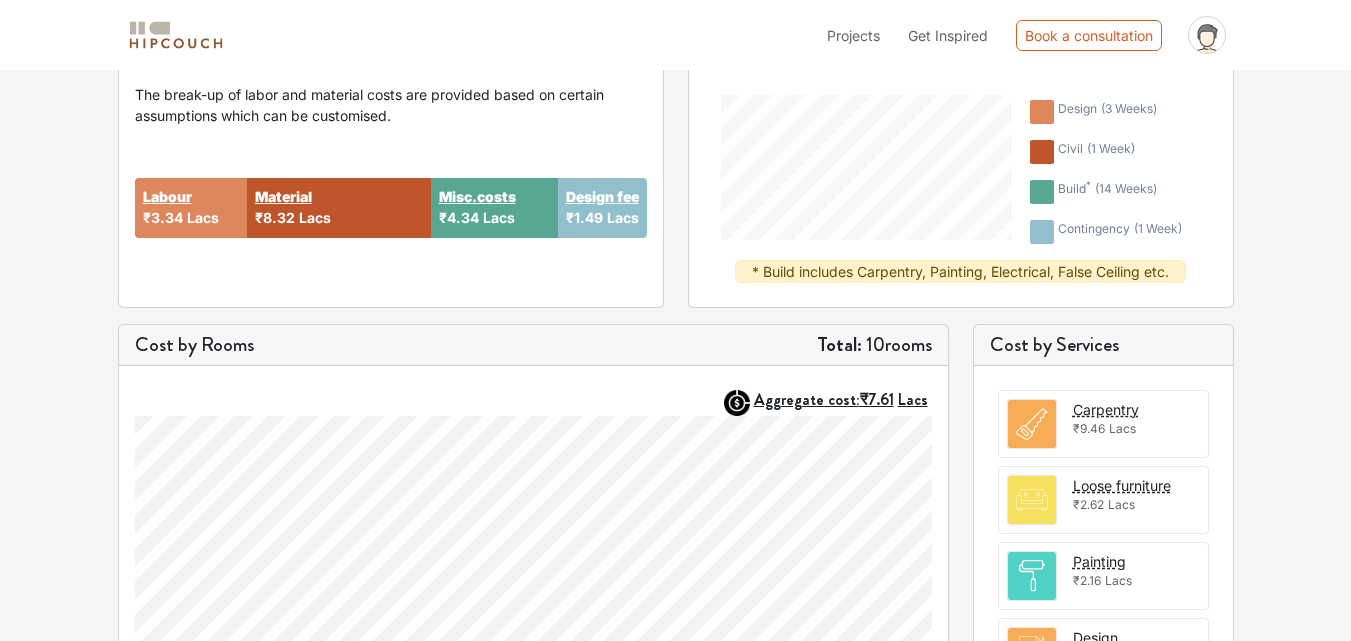 click on "₹9.46 Lacs" at bounding box center (1106, 429) 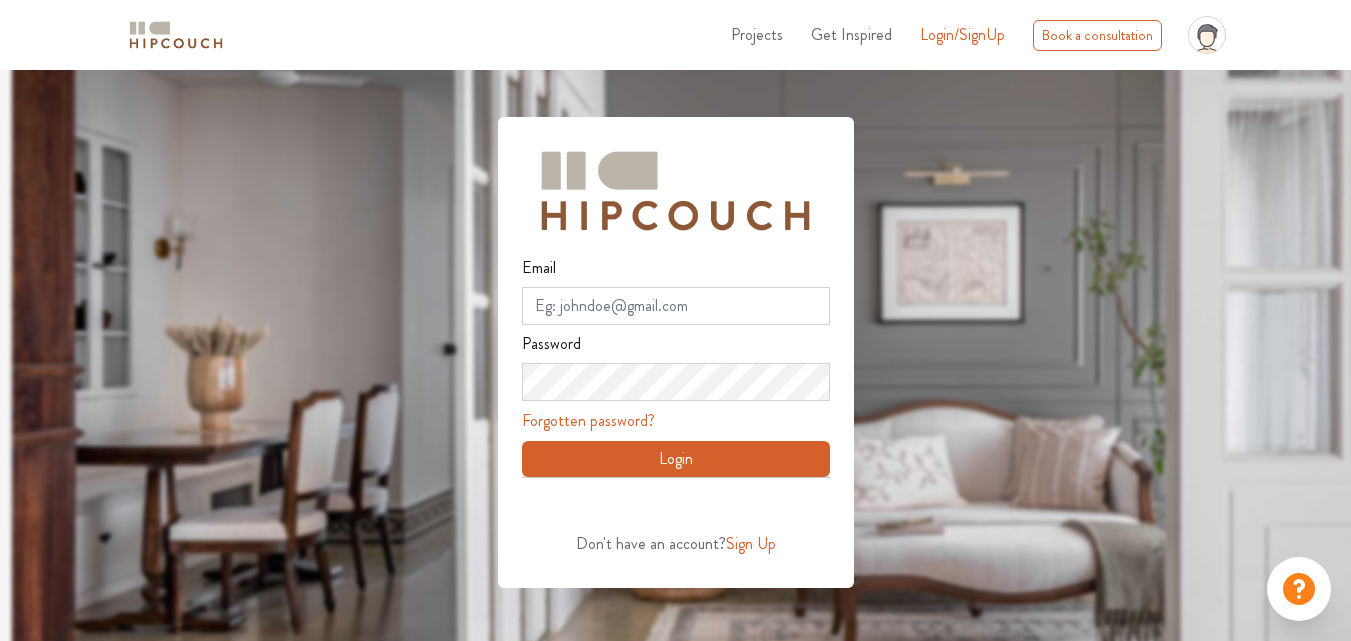scroll, scrollTop: 70, scrollLeft: 0, axis: vertical 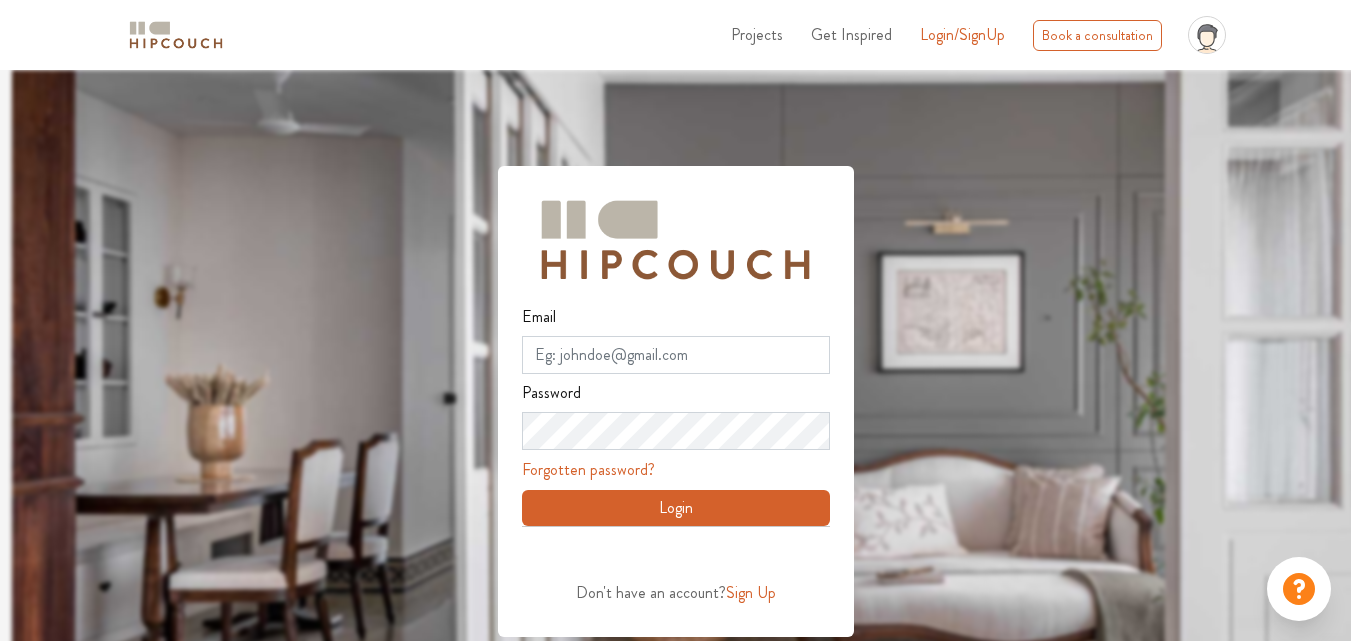 click at bounding box center [687, 390] 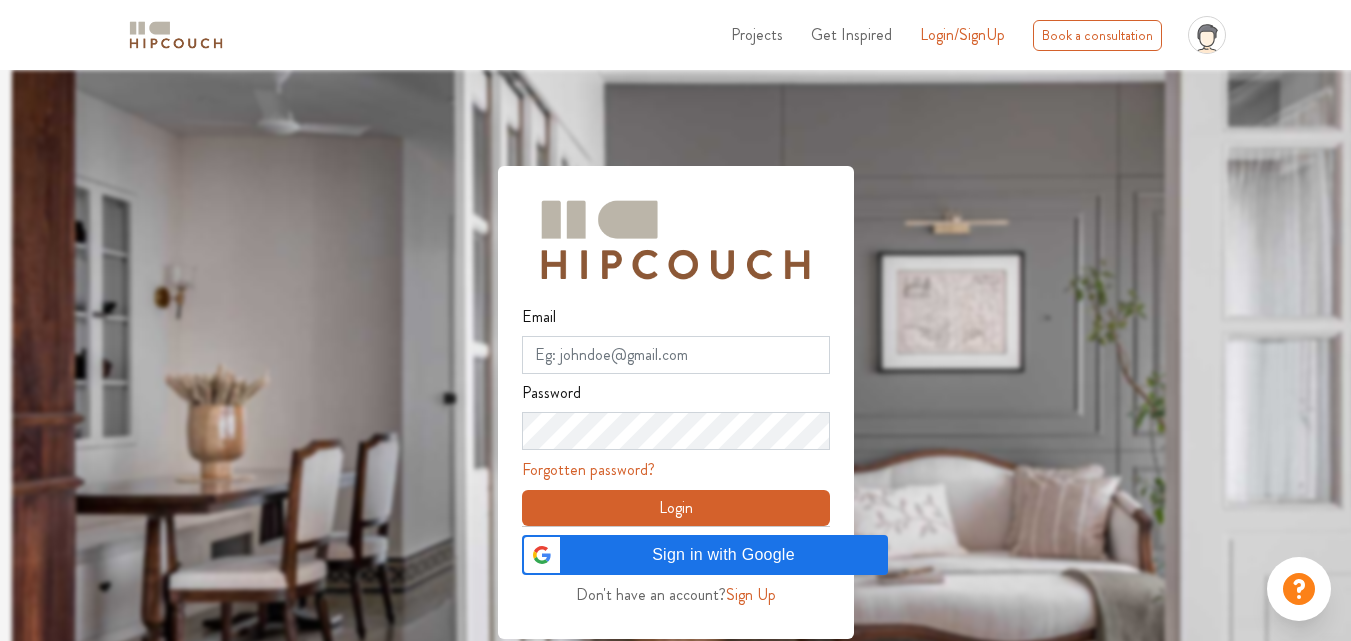 scroll, scrollTop: 0, scrollLeft: 0, axis: both 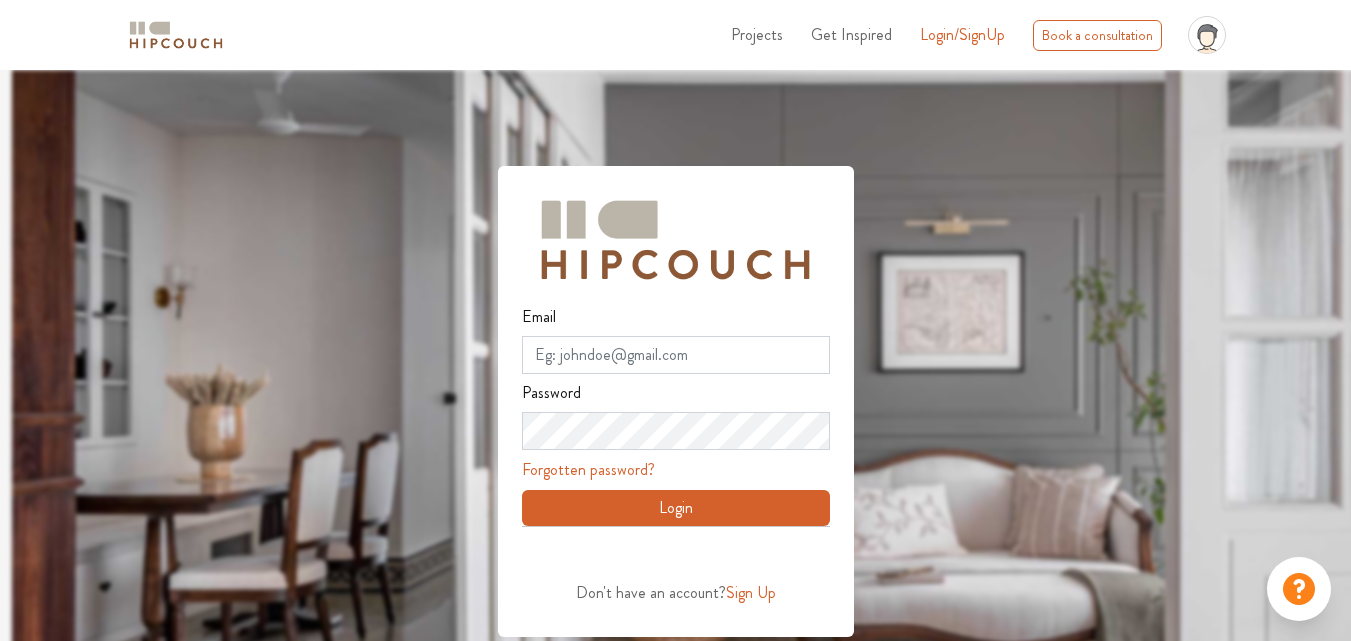 click at bounding box center (687, 390) 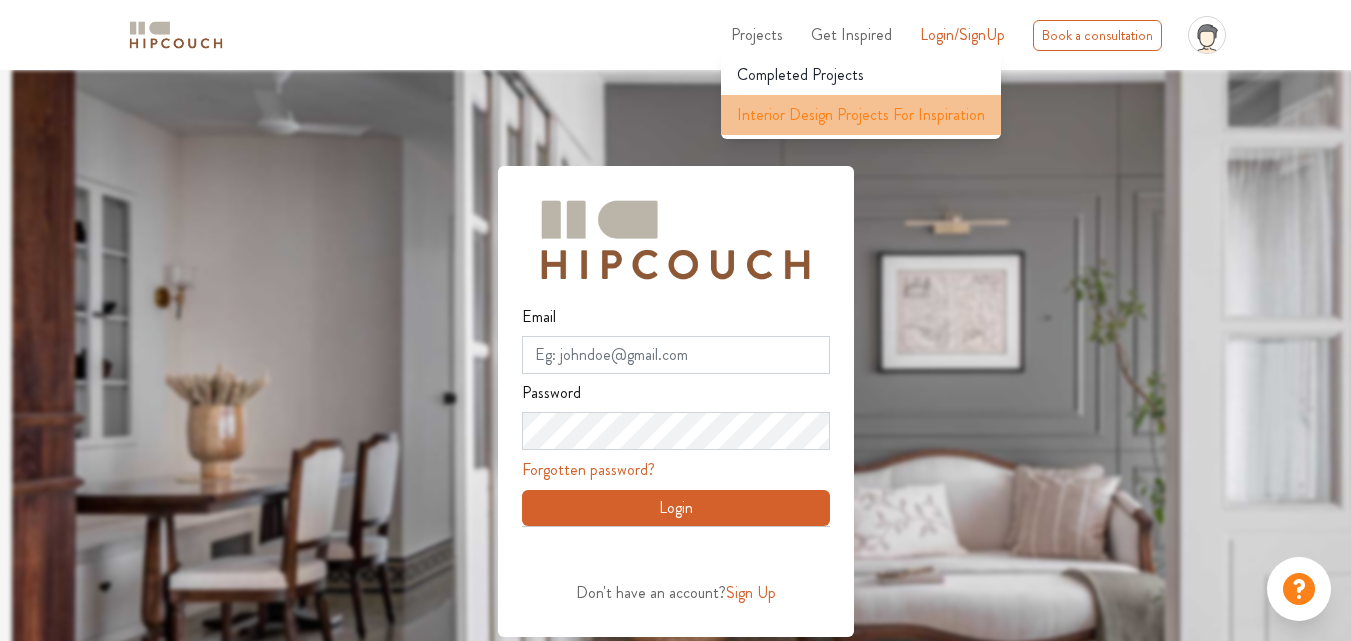 click on "Interior Design Projects For Inspiration" at bounding box center (861, 115) 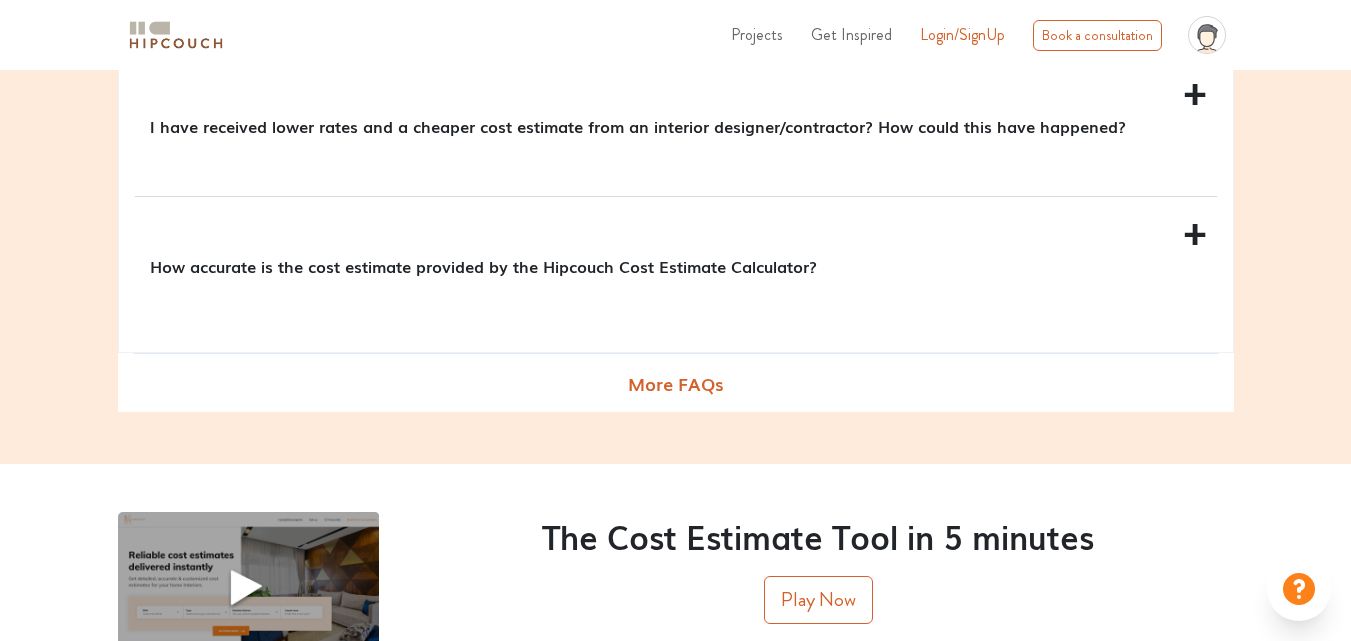 scroll, scrollTop: 2596, scrollLeft: 0, axis: vertical 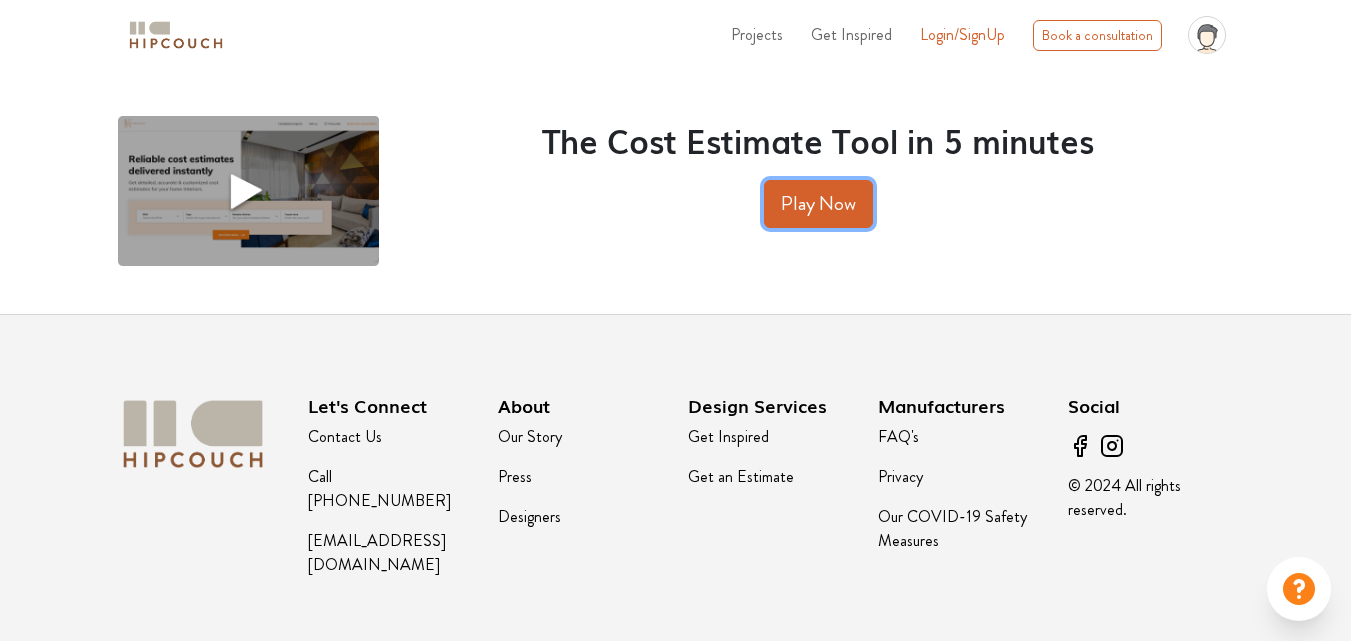 click on "Play Now" at bounding box center [818, 204] 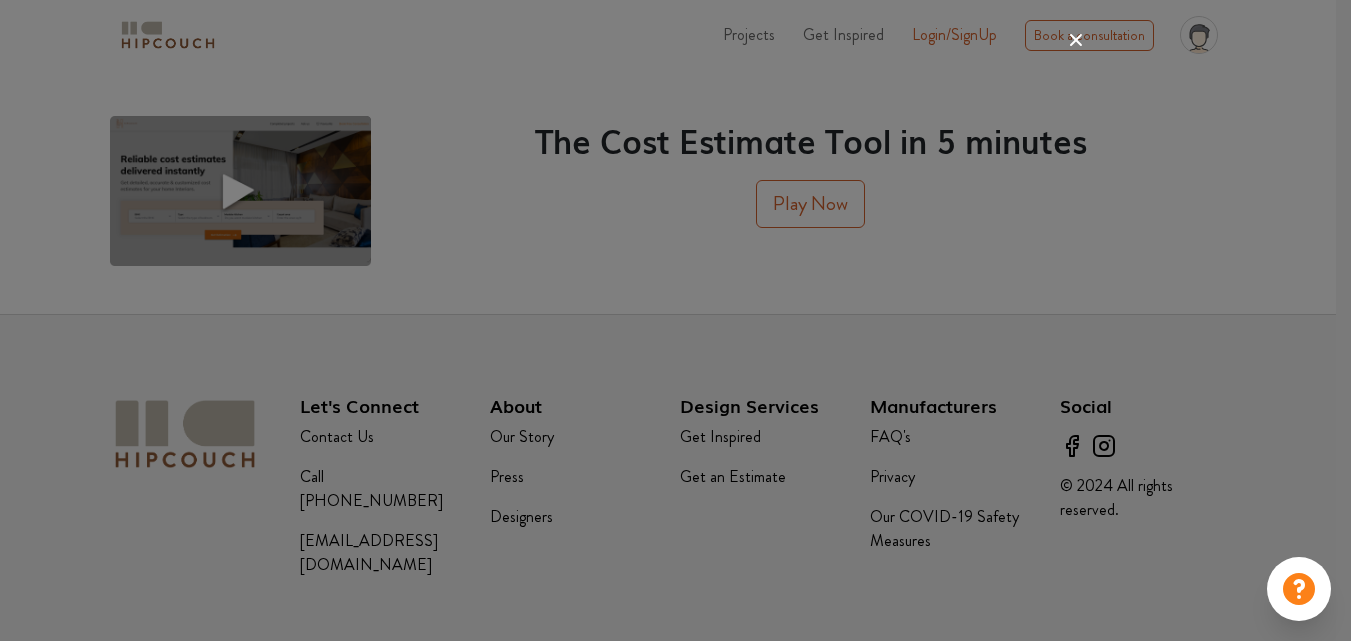 click 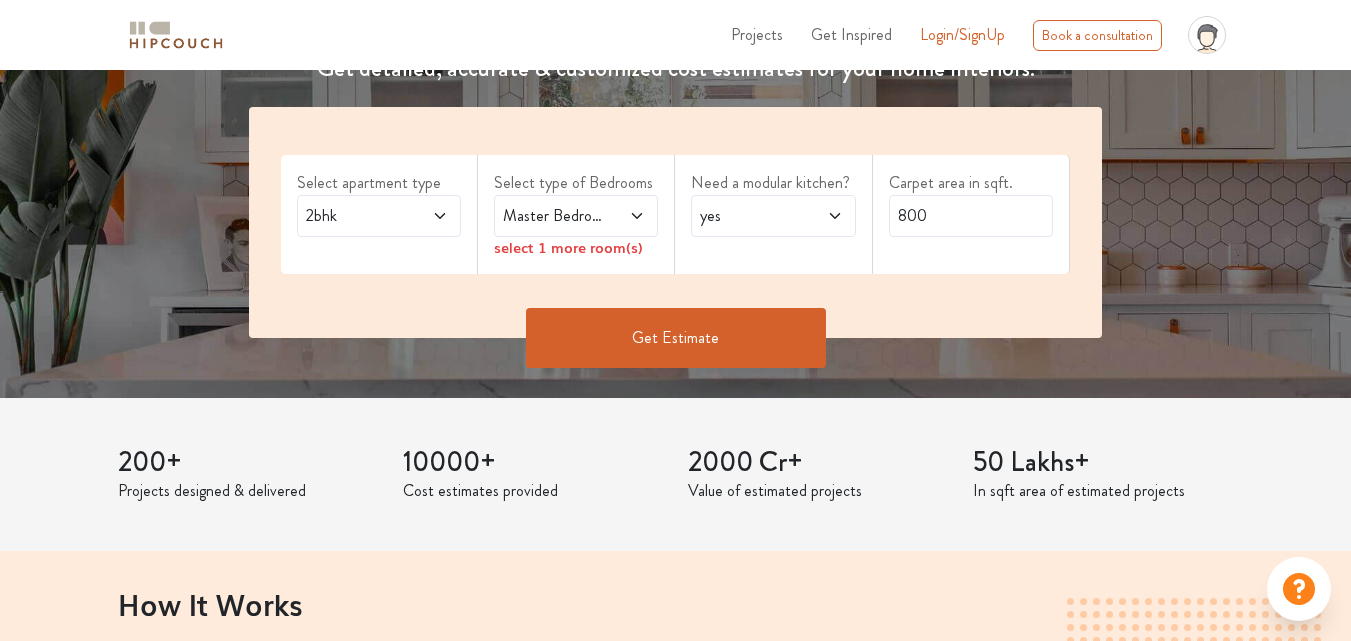 scroll, scrollTop: 296, scrollLeft: 0, axis: vertical 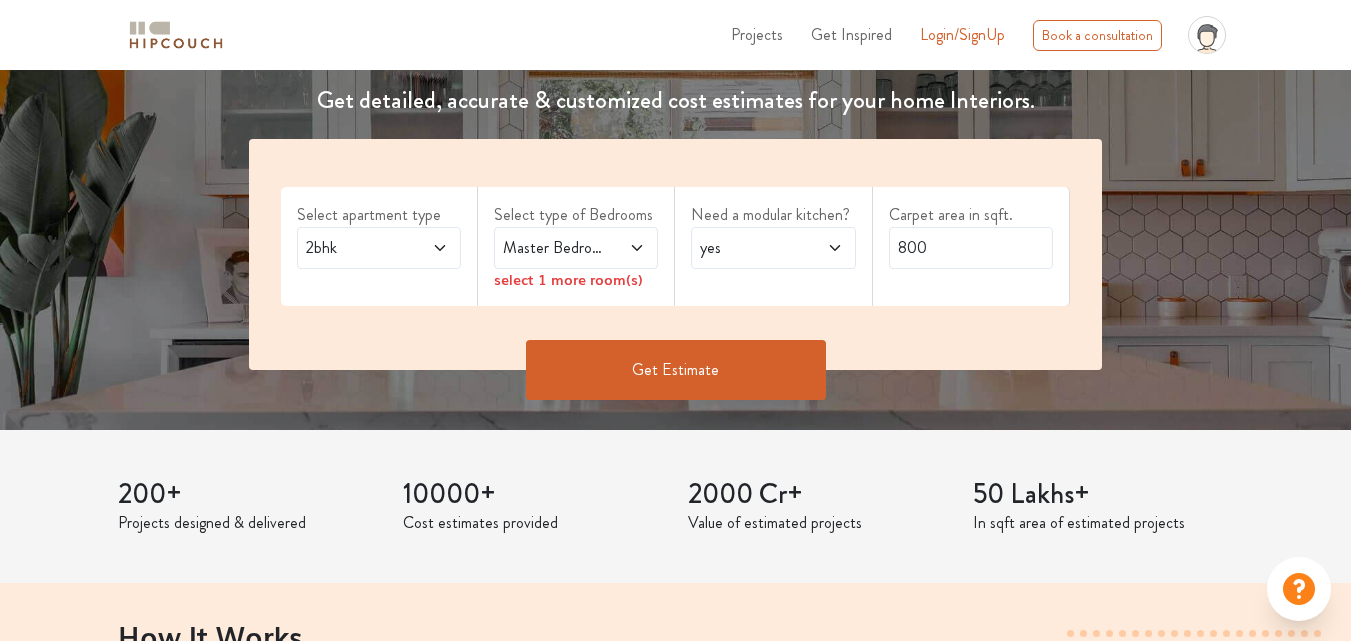 click at bounding box center [627, 248] 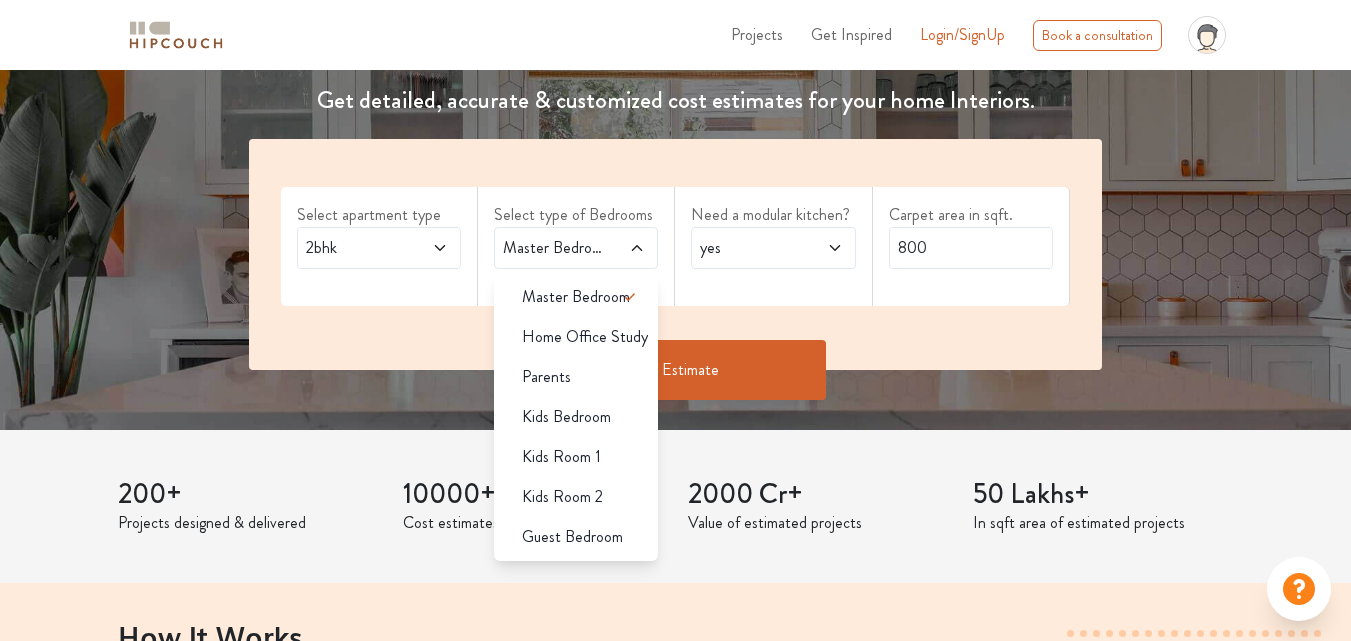 drag, startPoint x: 563, startPoint y: 538, endPoint x: 575, endPoint y: 528, distance: 15.6205 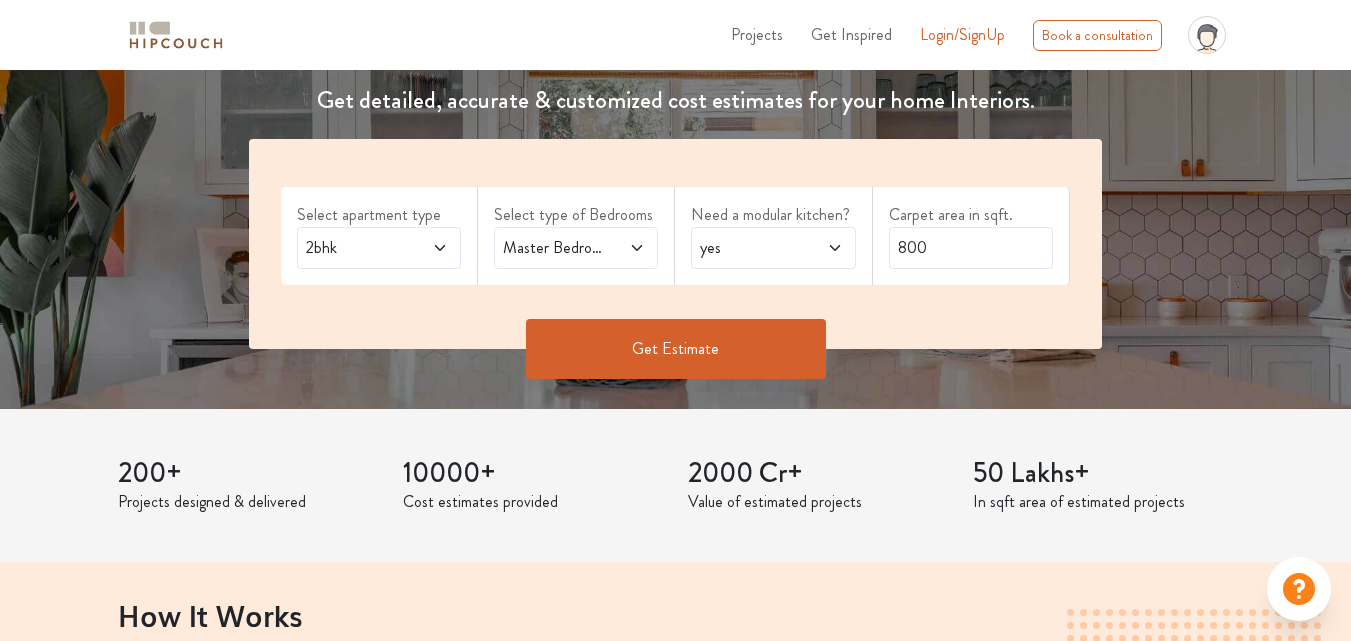 click at bounding box center (824, 248) 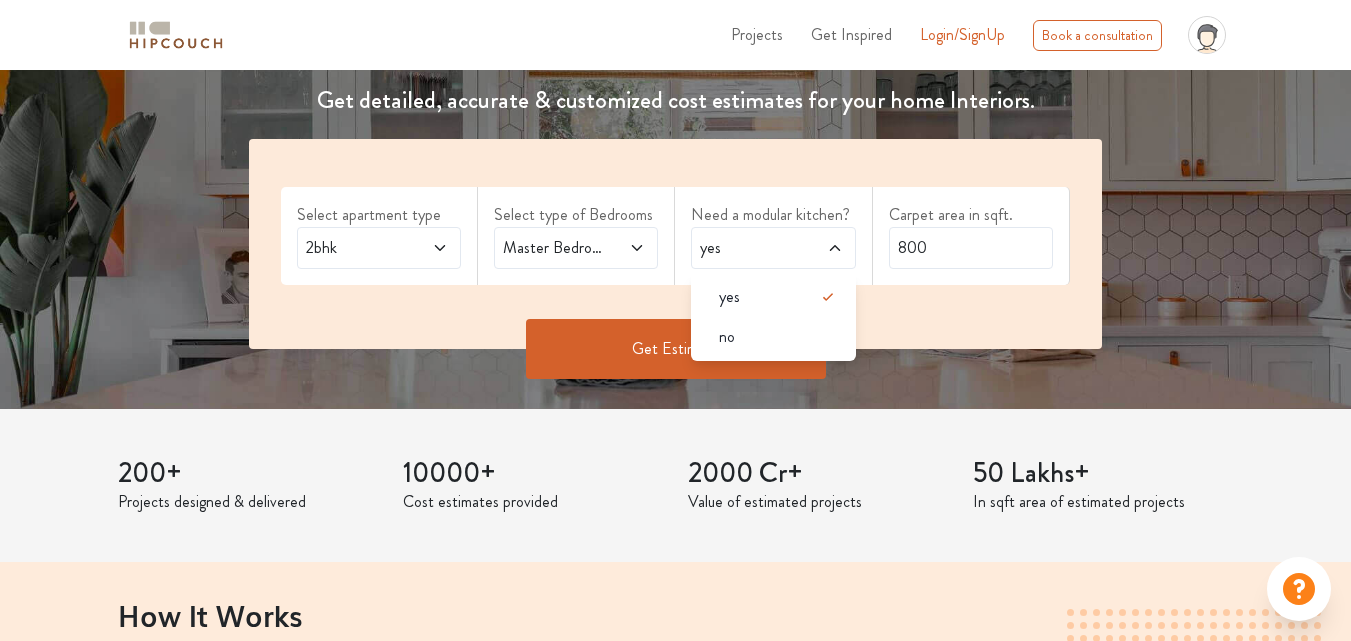 click at bounding box center (824, 248) 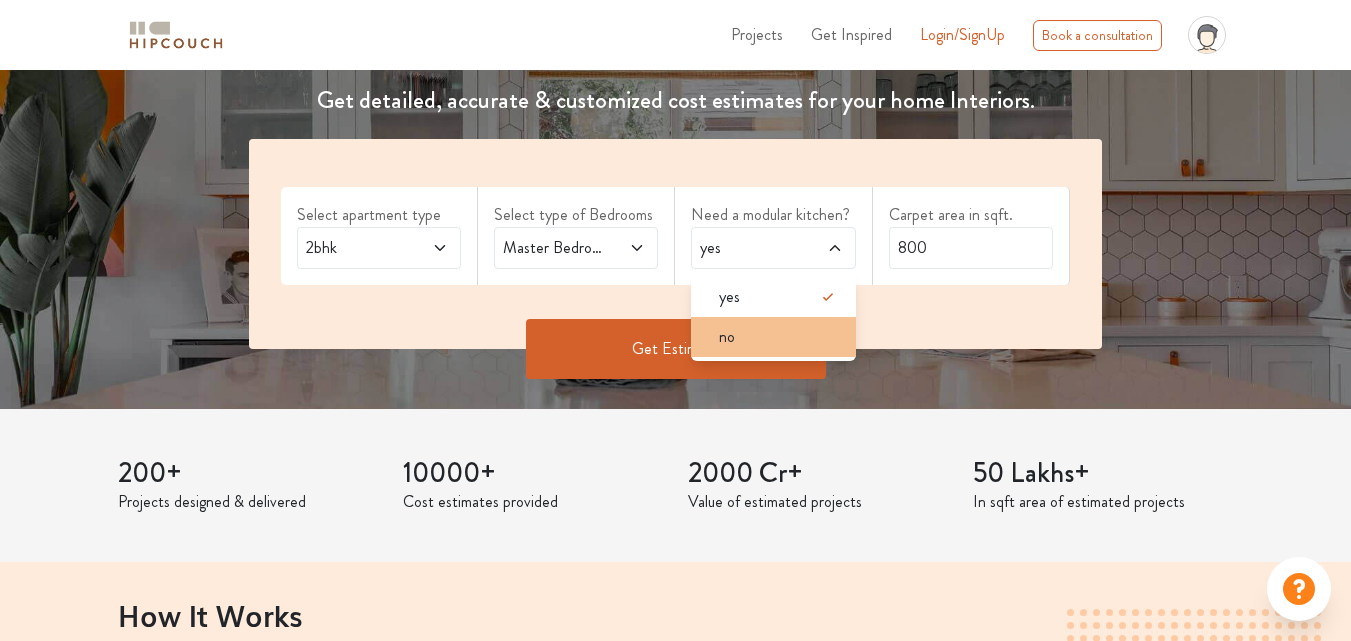 click on "no" at bounding box center (773, 337) 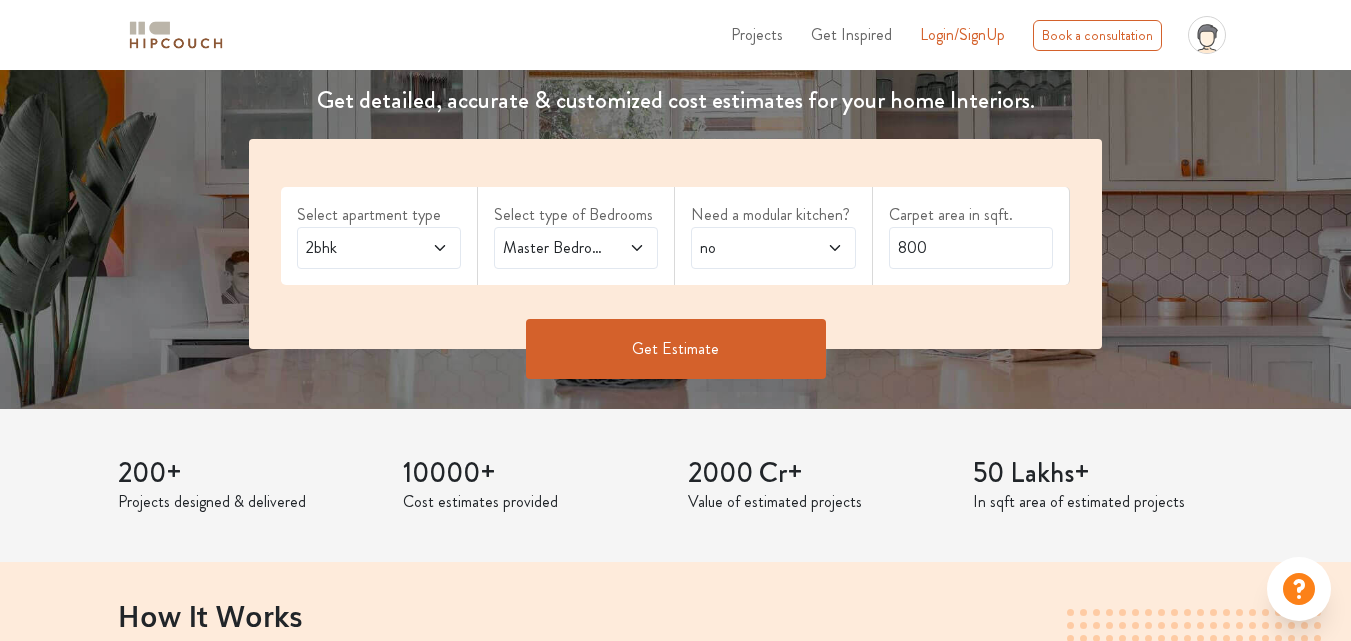 drag, startPoint x: 600, startPoint y: 367, endPoint x: 617, endPoint y: 360, distance: 18.384777 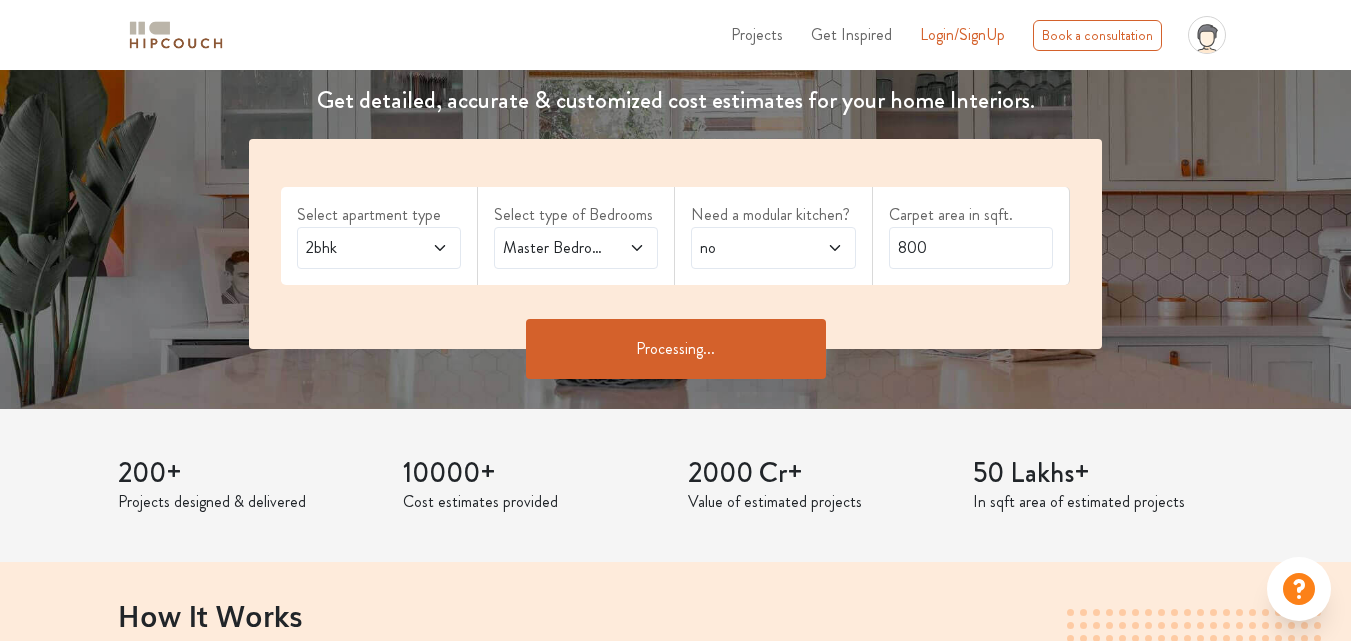 scroll, scrollTop: 0, scrollLeft: 0, axis: both 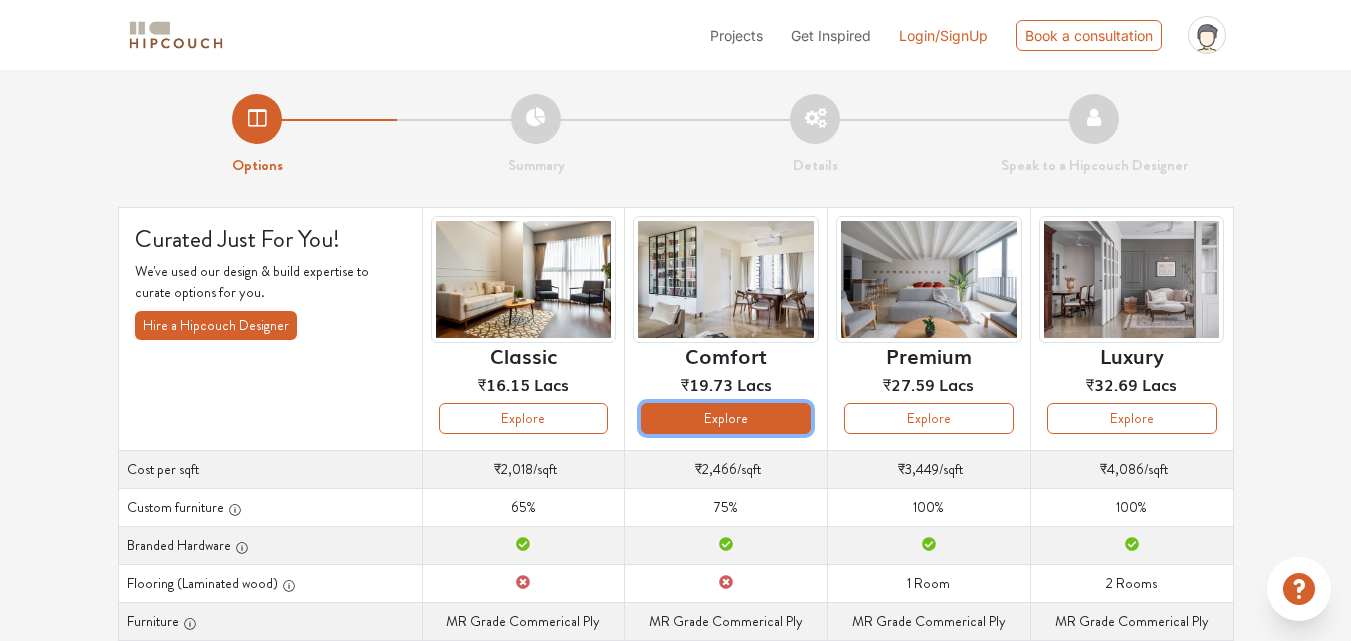 click on "Explore" at bounding box center (726, 418) 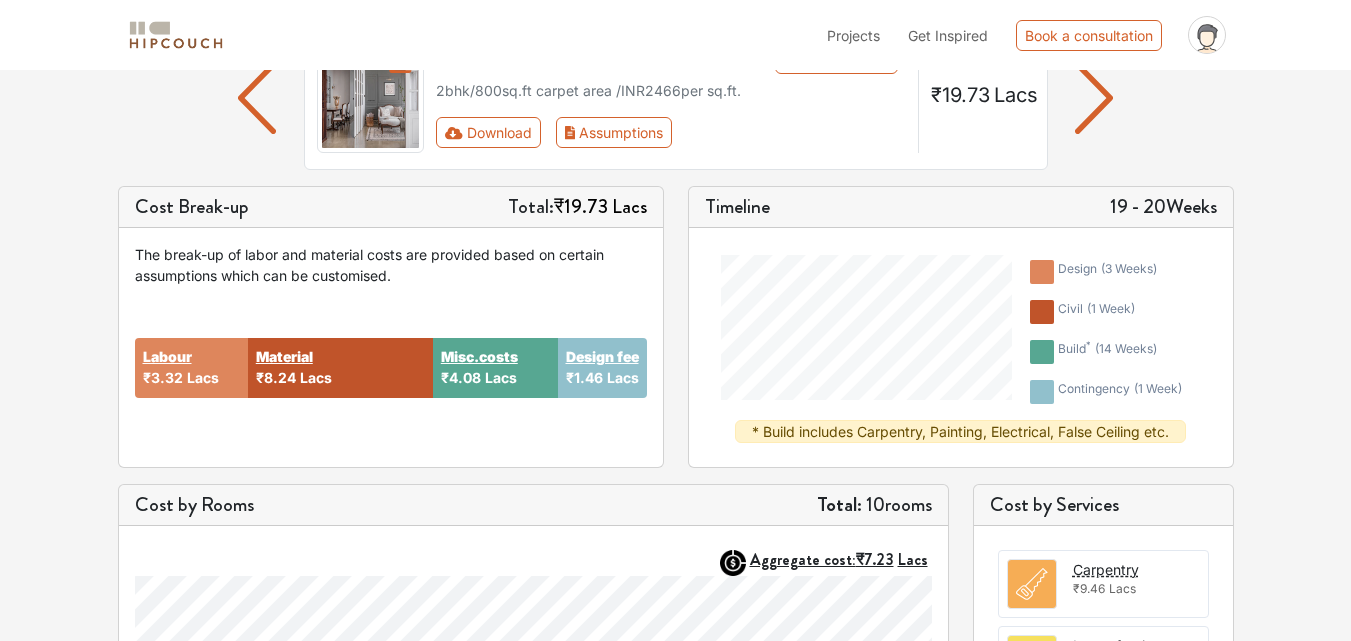 scroll, scrollTop: 141, scrollLeft: 0, axis: vertical 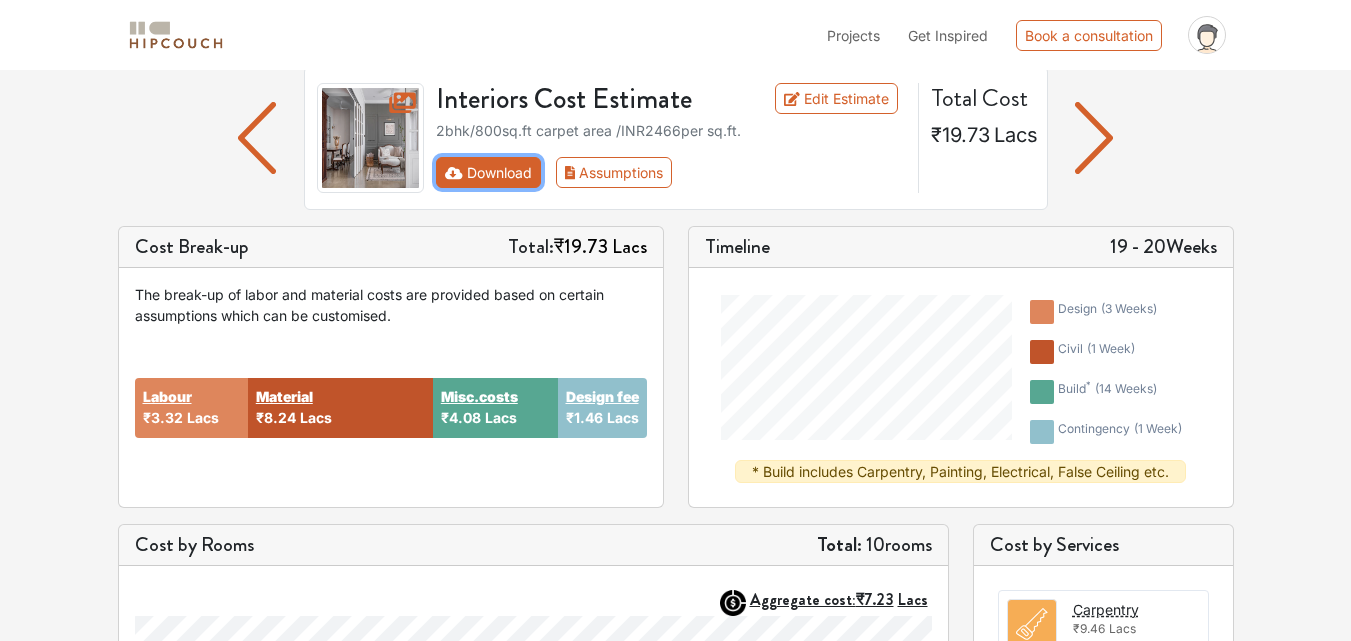 click on "Download" at bounding box center (488, 172) 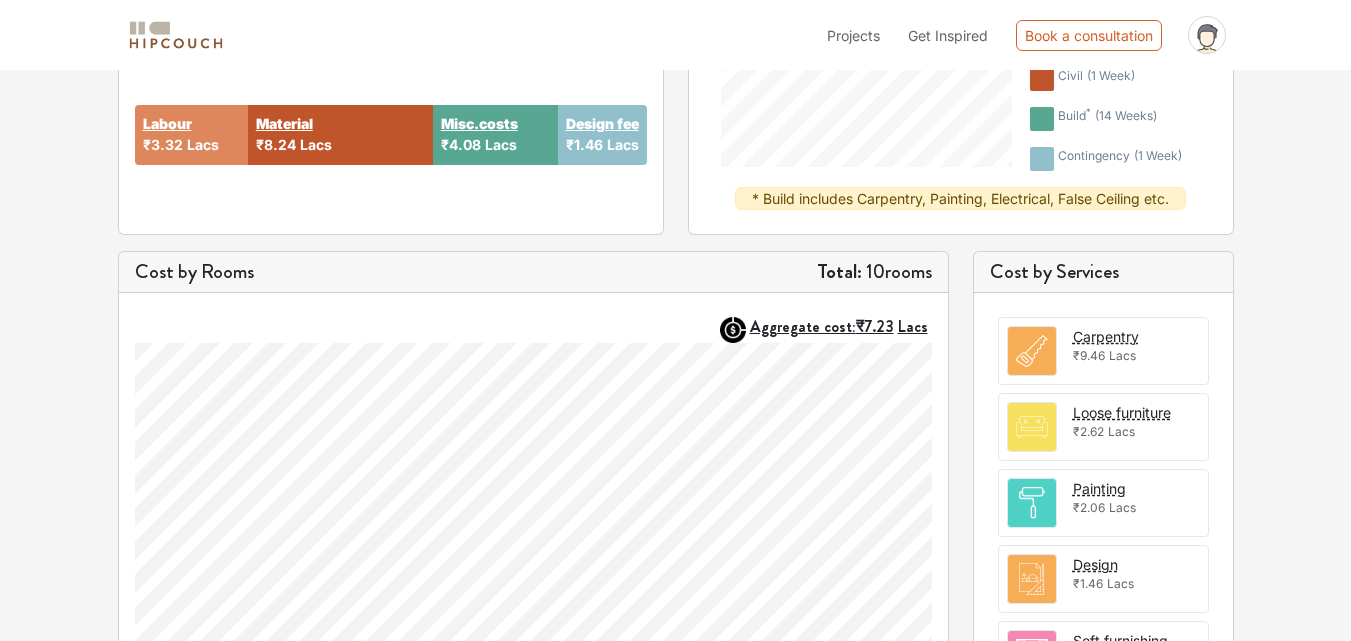 scroll, scrollTop: 141, scrollLeft: 0, axis: vertical 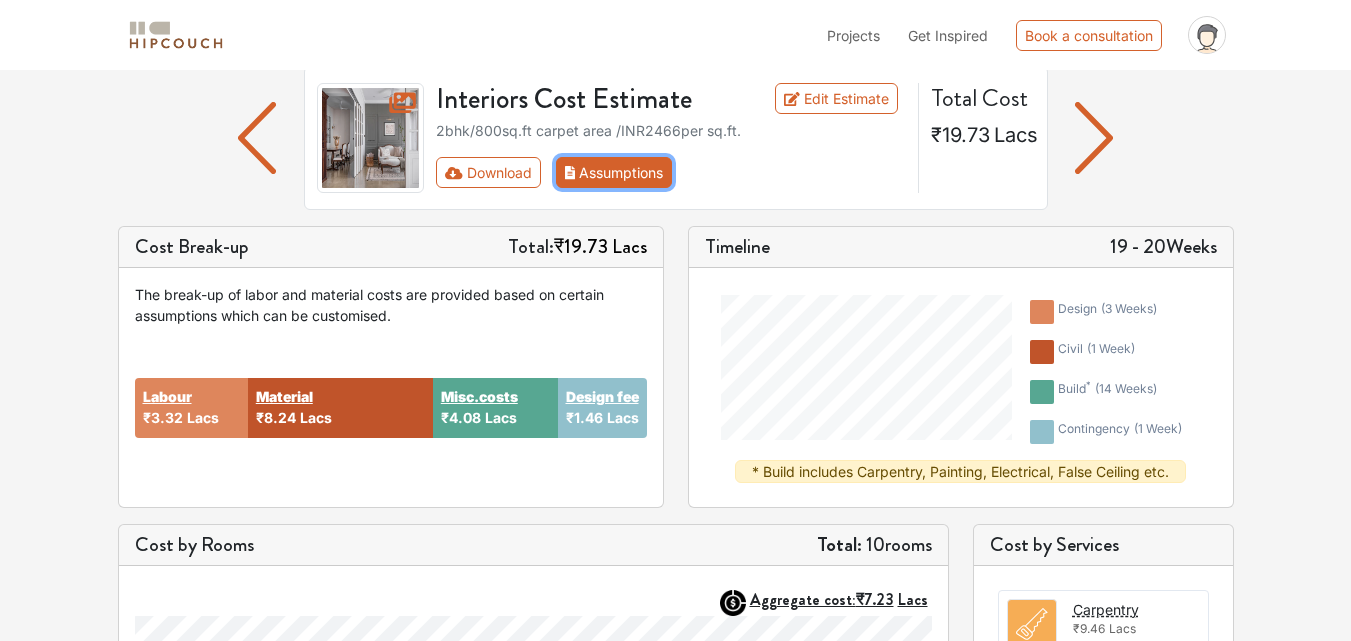 click on "Assumptions" at bounding box center [614, 172] 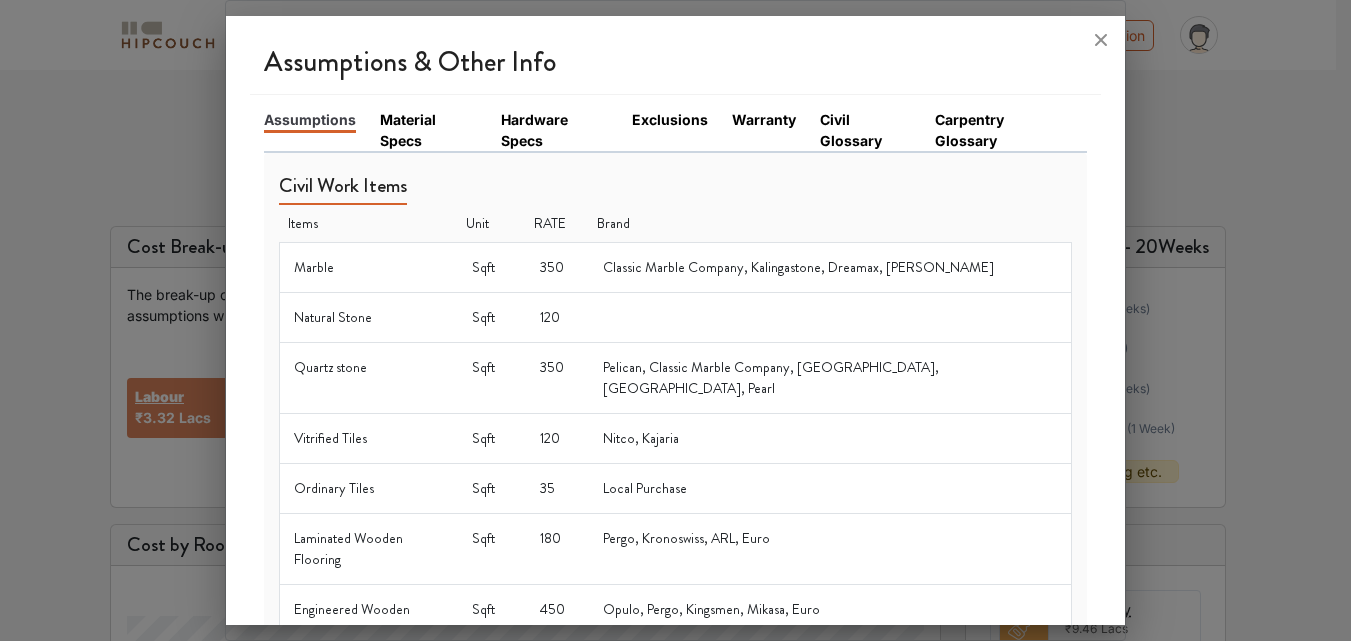 click at bounding box center [675, 40] 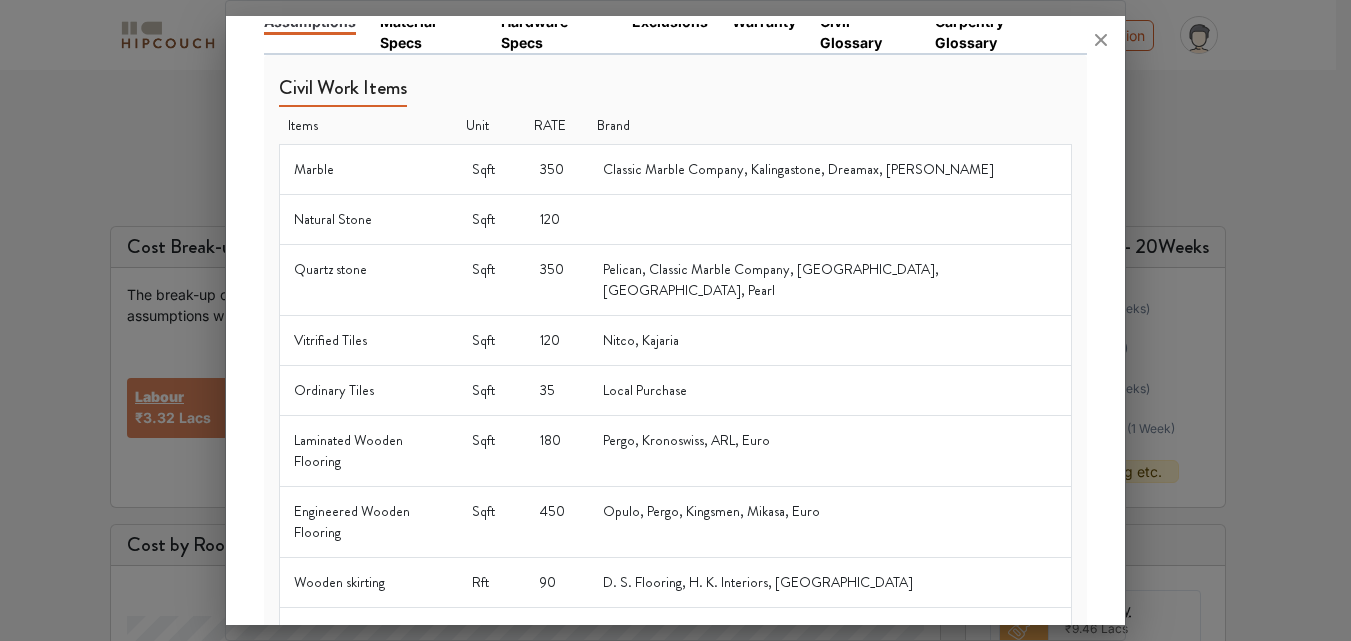 scroll, scrollTop: 100, scrollLeft: 0, axis: vertical 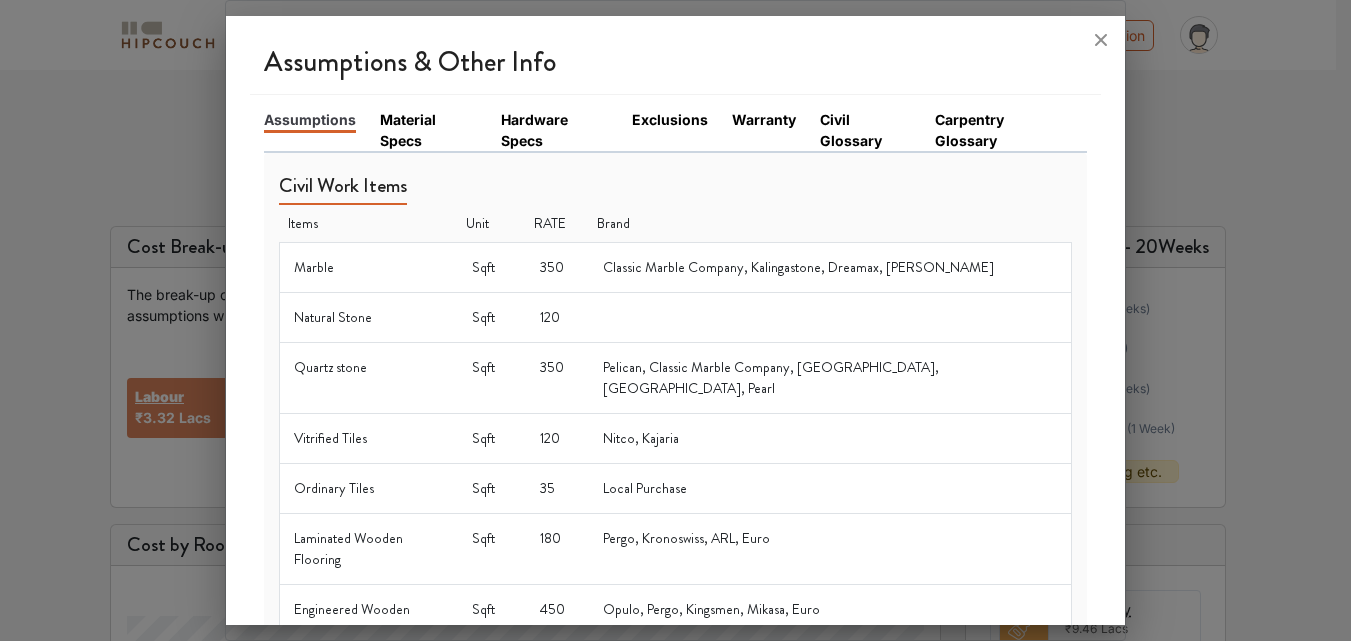 click on "Material Specs" at bounding box center (428, 130) 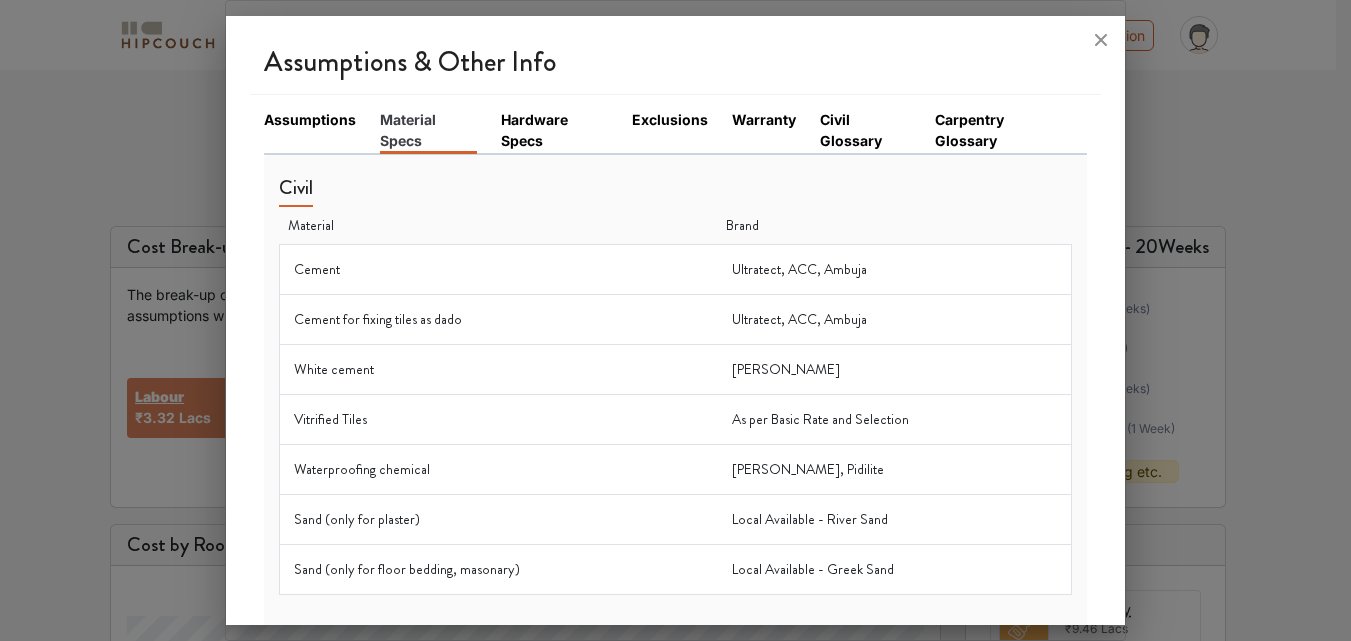 click on "Hardware Specs" at bounding box center (554, 130) 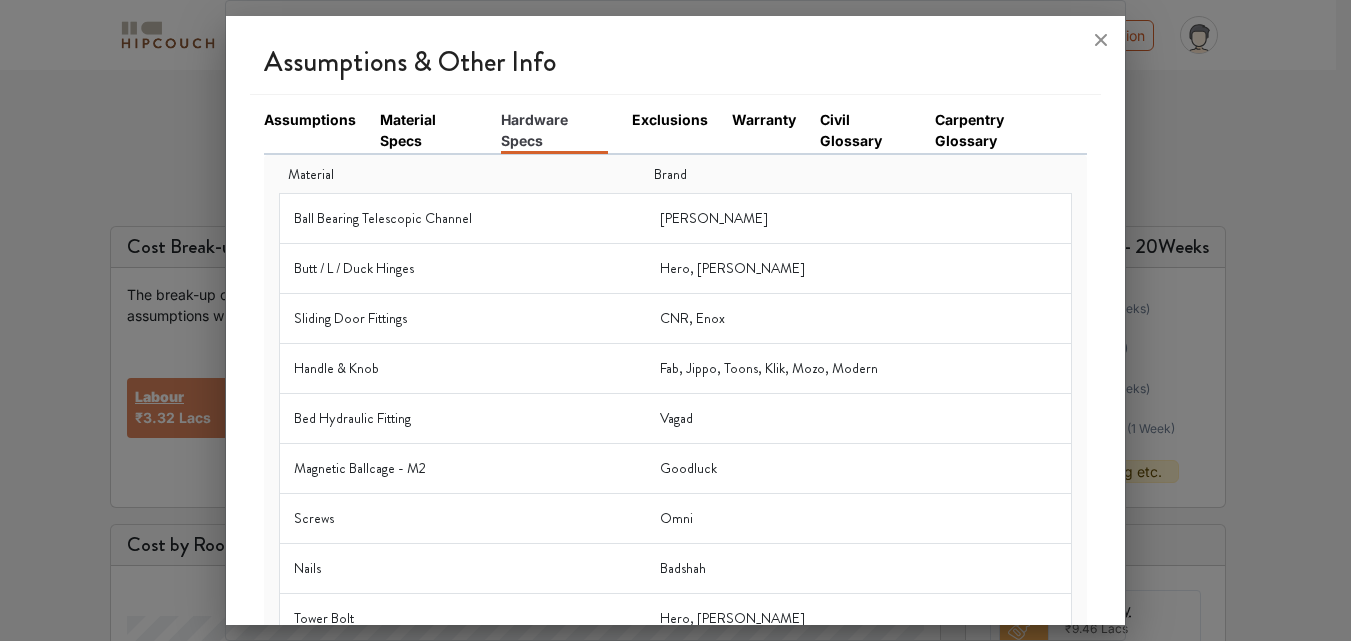click on "Exclusions" at bounding box center (670, 119) 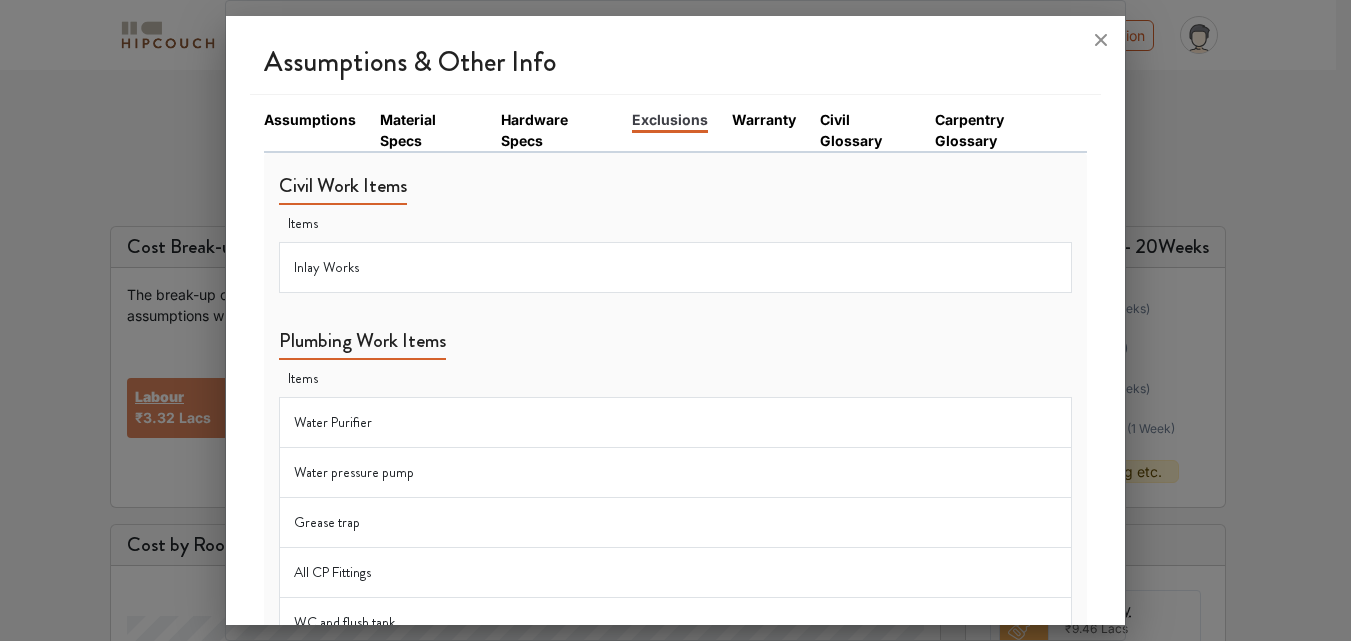 click on "Warranty" at bounding box center [764, 119] 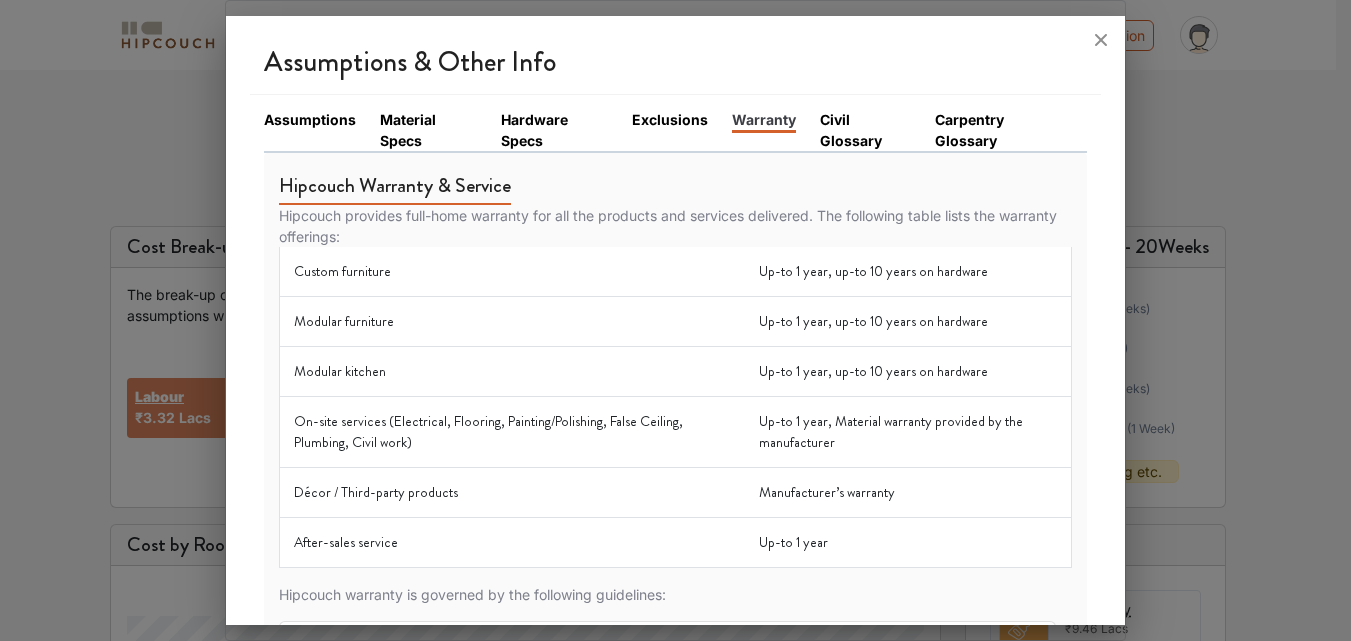 click on "Civil Glossary" at bounding box center [865, 130] 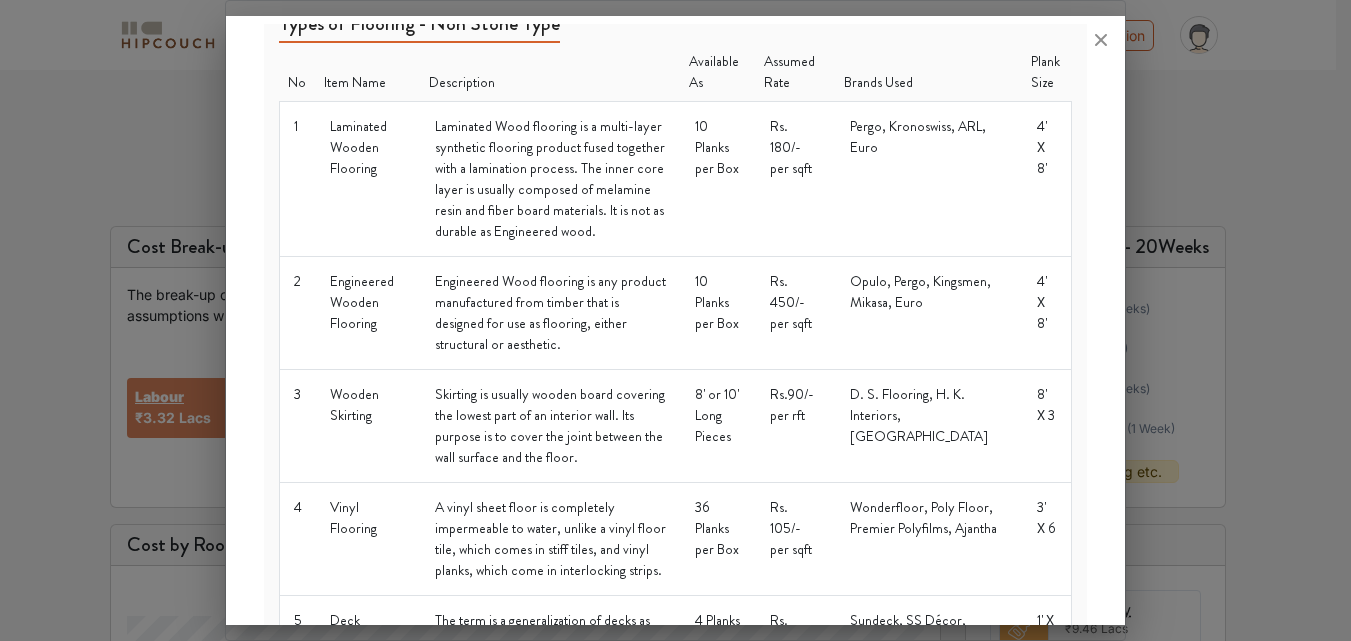 scroll, scrollTop: 0, scrollLeft: 0, axis: both 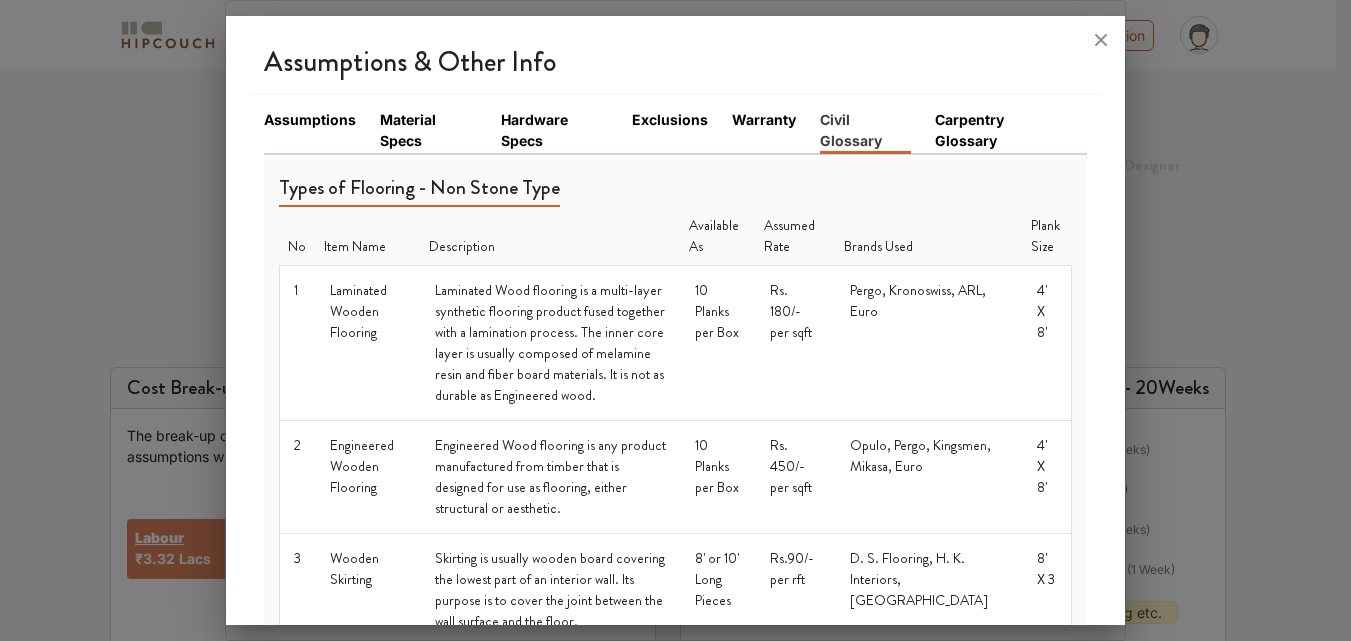 click on "Assumptions" at bounding box center [310, 119] 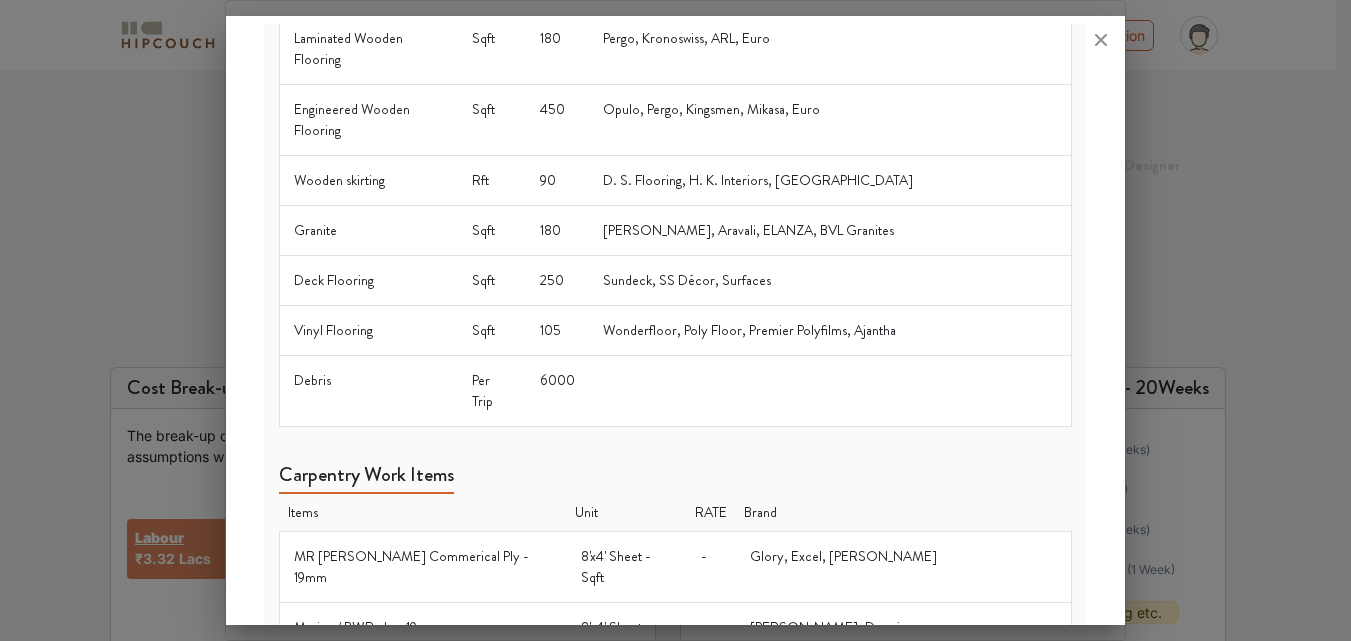 scroll, scrollTop: 0, scrollLeft: 0, axis: both 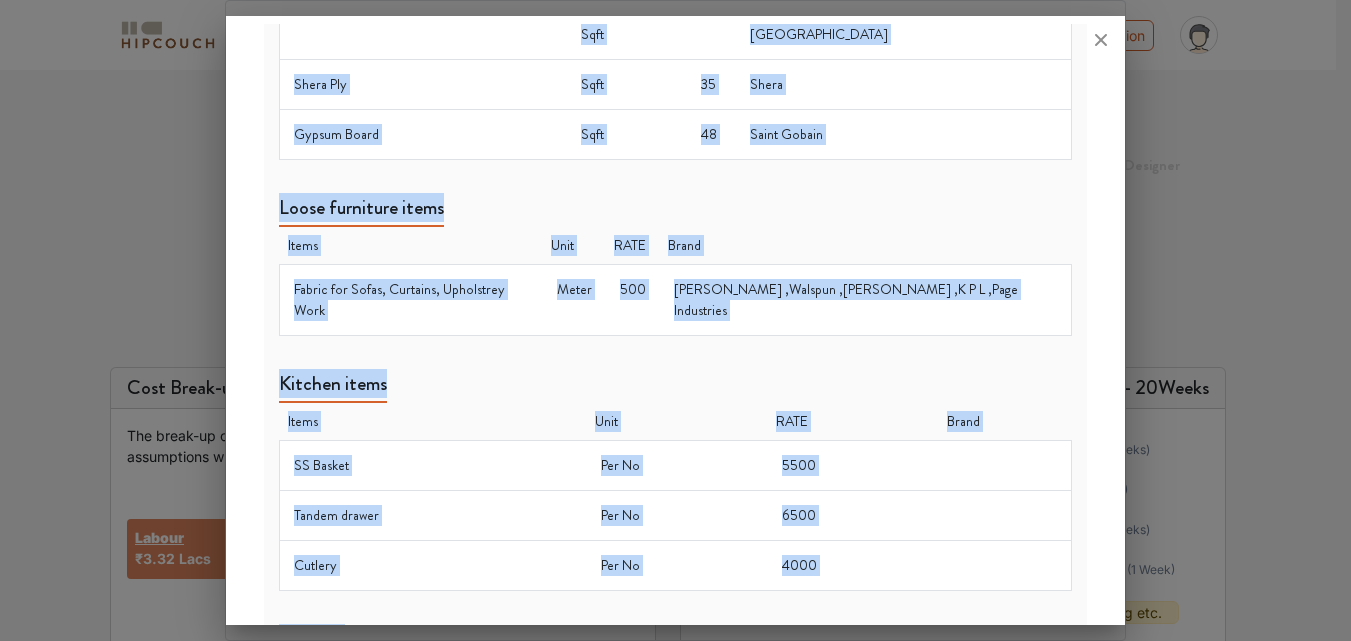 drag, startPoint x: 286, startPoint y: 176, endPoint x: 982, endPoint y: 571, distance: 800.2756 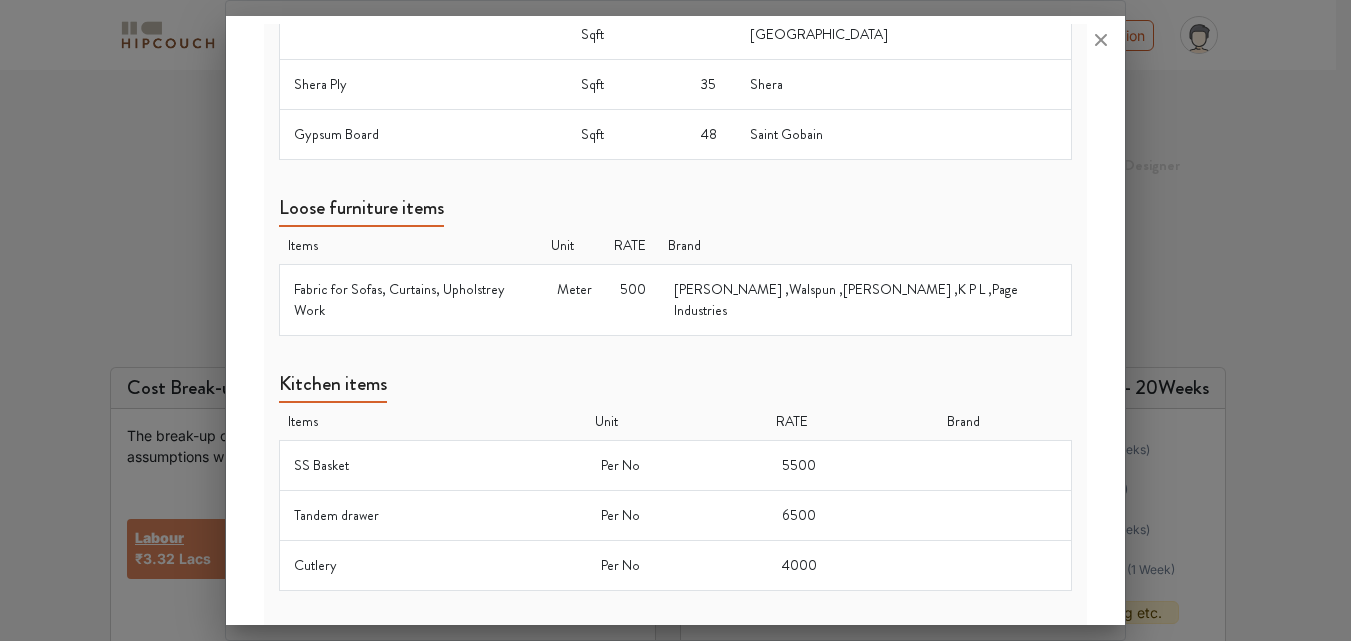 scroll, scrollTop: 1277, scrollLeft: 0, axis: vertical 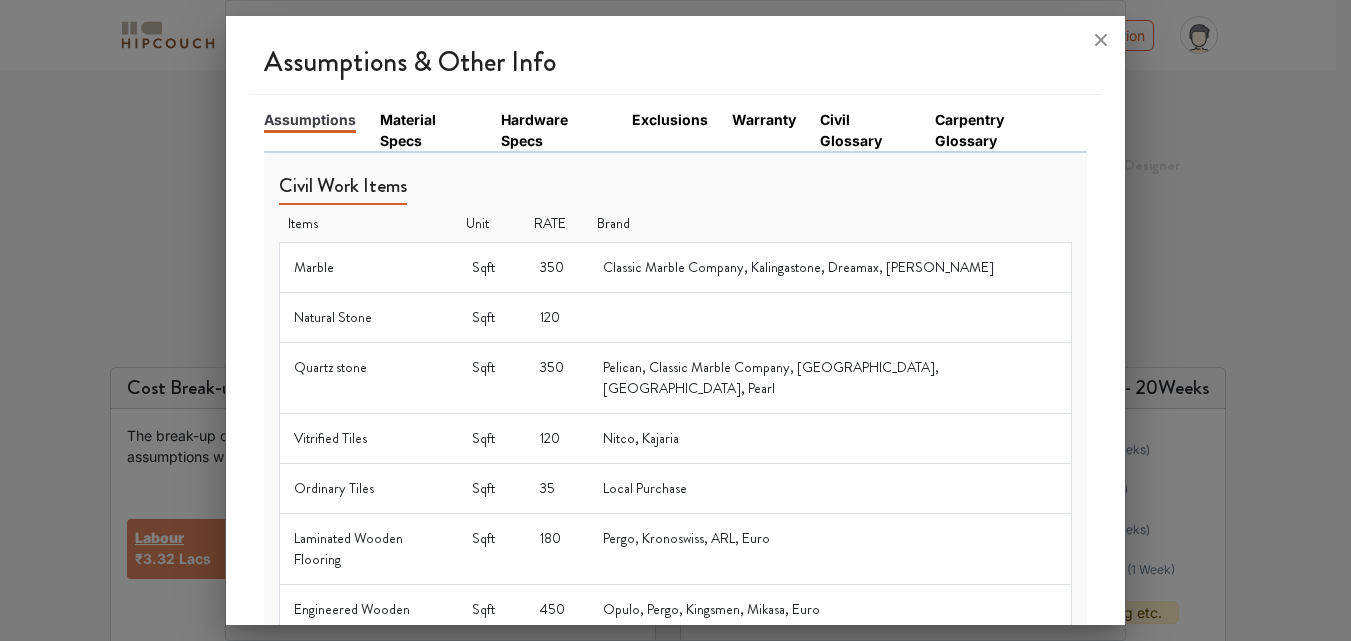 click on "Material Specs" at bounding box center [428, 130] 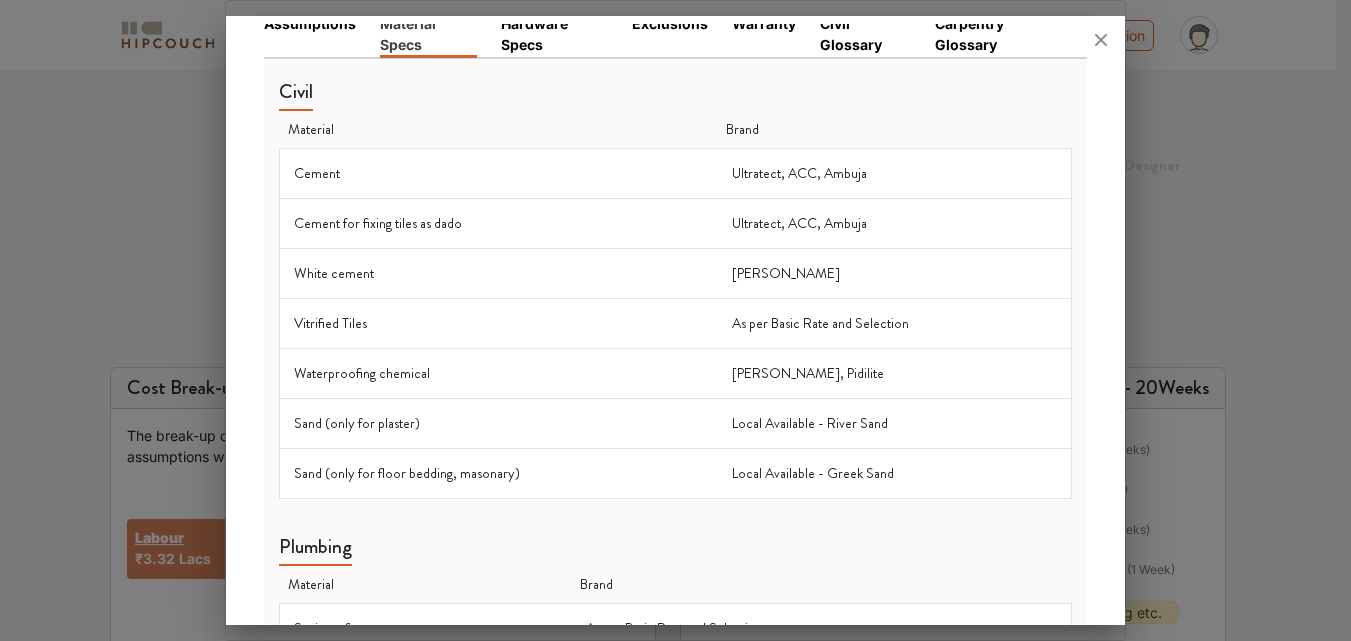 scroll, scrollTop: 0, scrollLeft: 0, axis: both 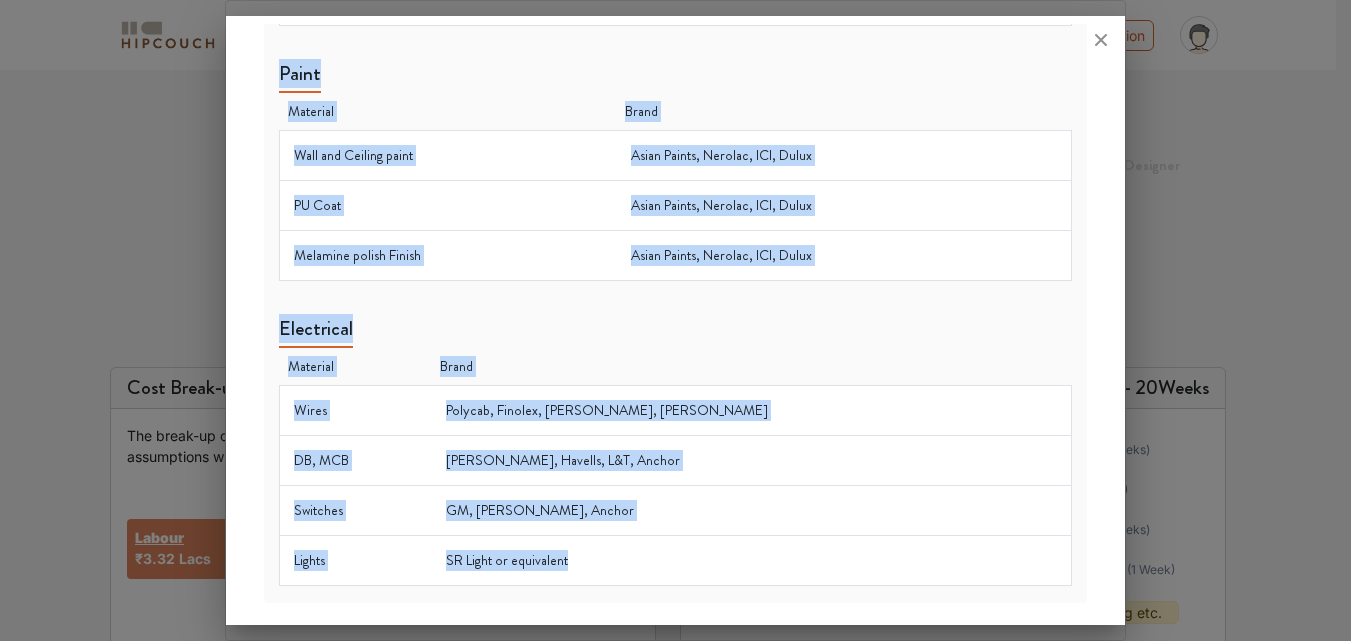 drag, startPoint x: 280, startPoint y: 181, endPoint x: 771, endPoint y: 569, distance: 625.7995 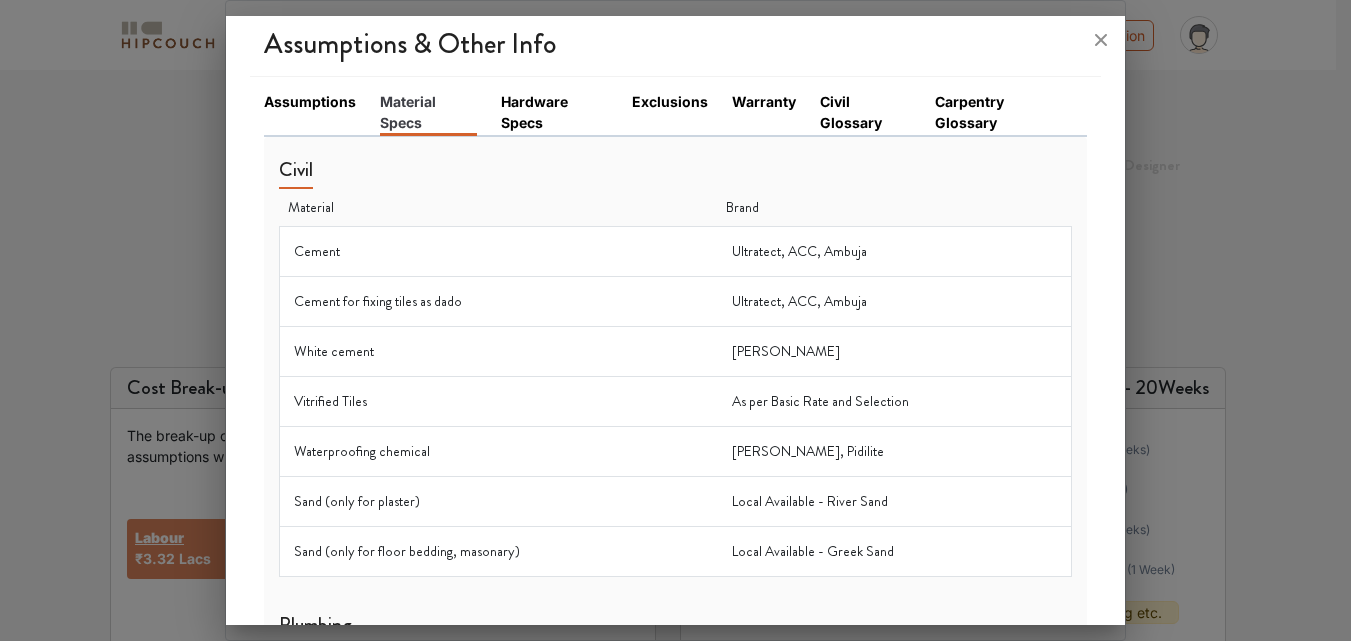 scroll, scrollTop: 0, scrollLeft: 0, axis: both 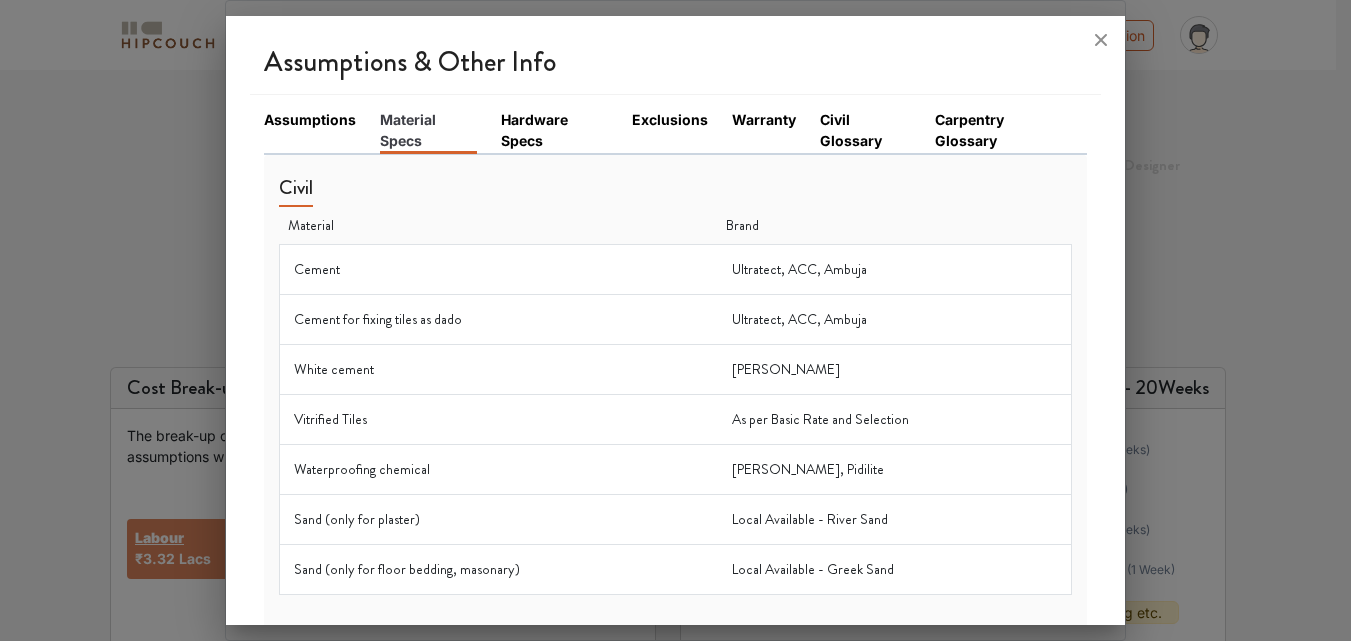 click on "Hardware Specs" at bounding box center (554, 130) 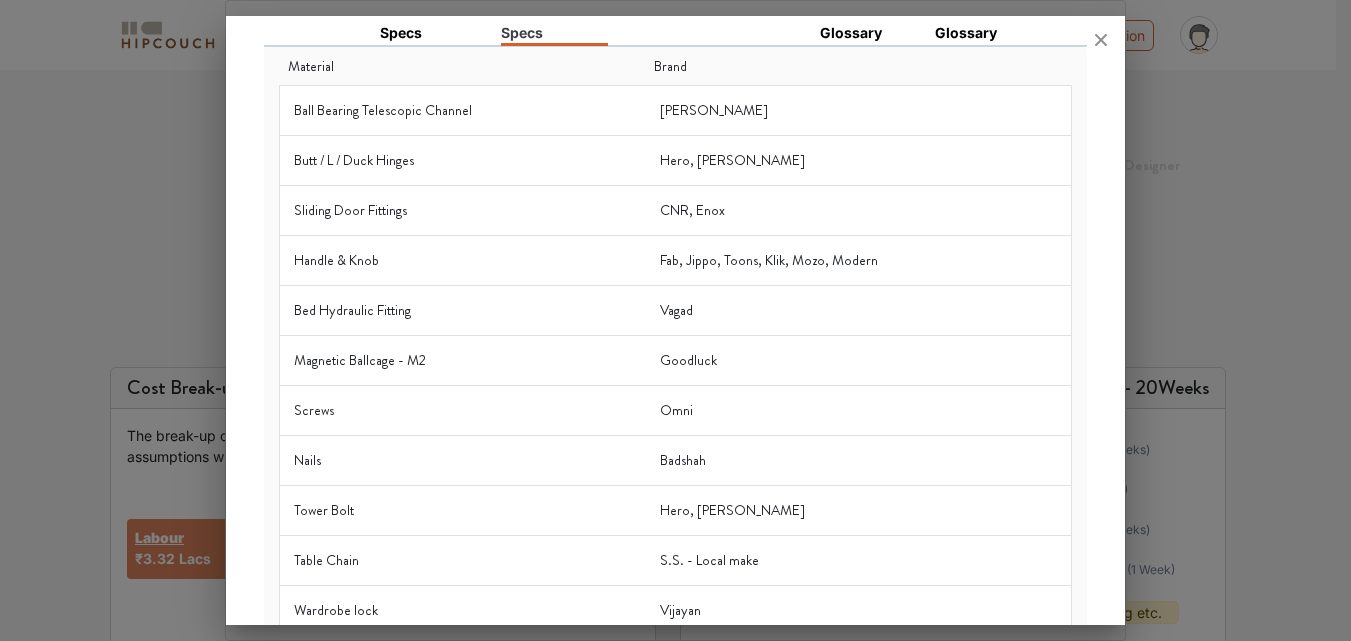 scroll, scrollTop: 0, scrollLeft: 0, axis: both 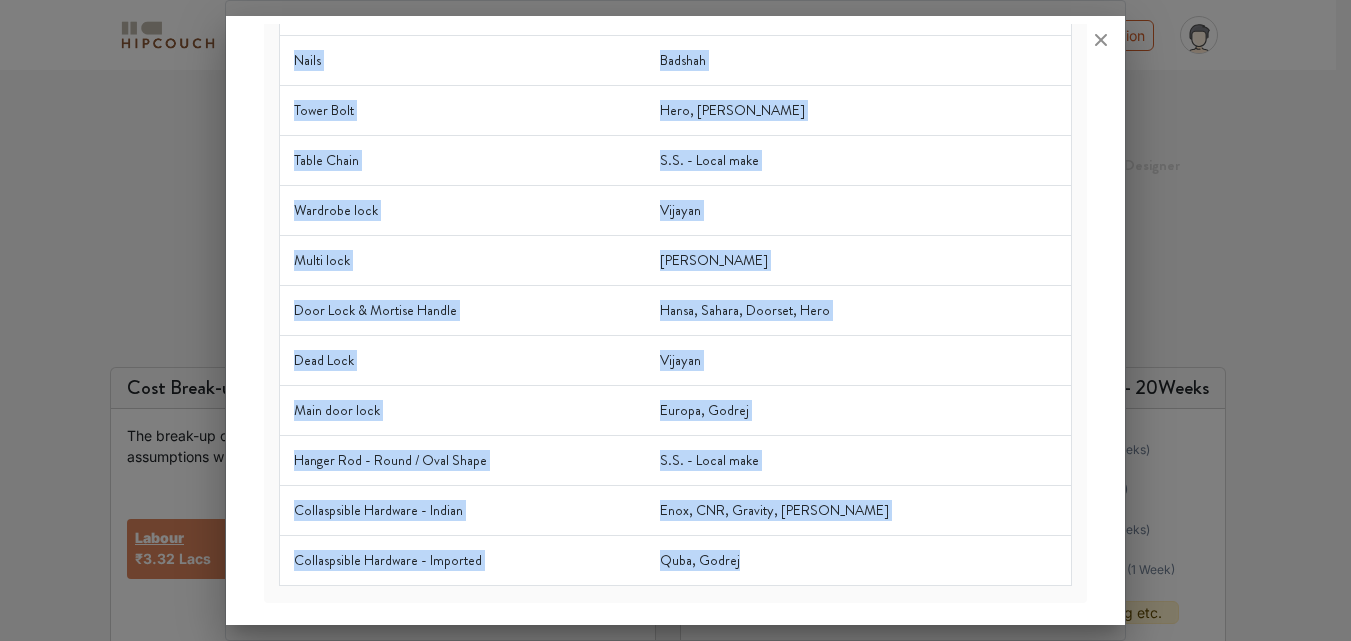 drag, startPoint x: 288, startPoint y: 175, endPoint x: 804, endPoint y: 584, distance: 658.43524 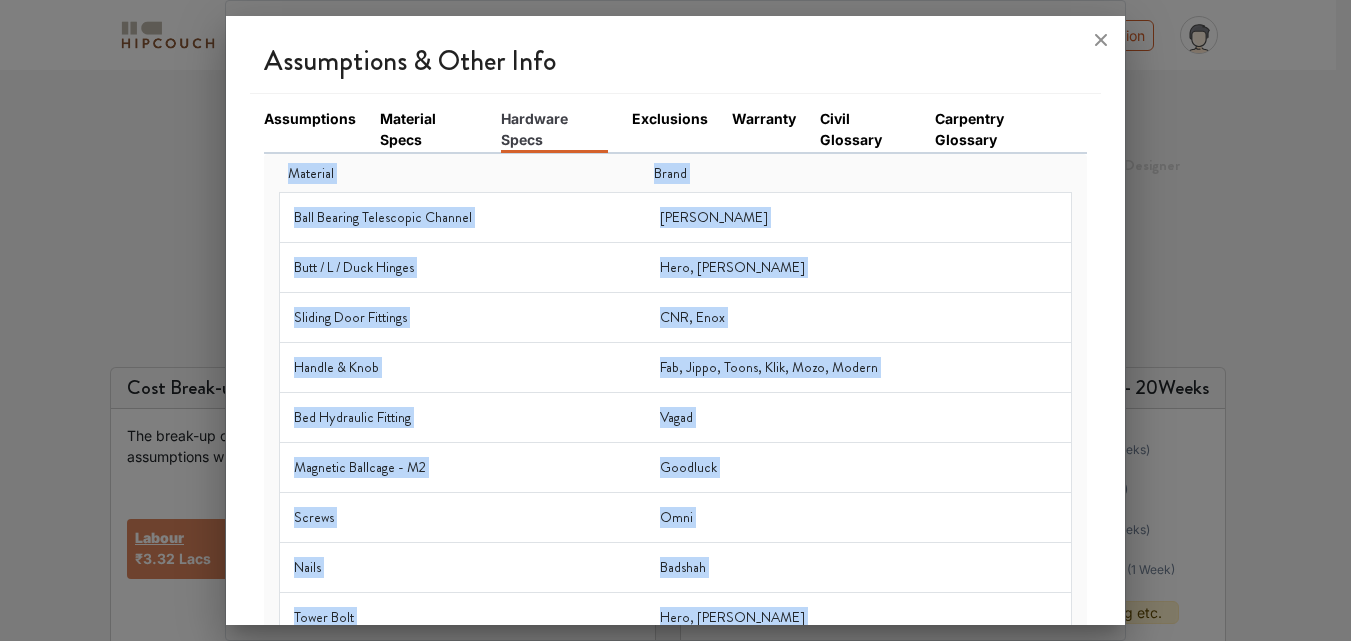 scroll, scrollTop: 0, scrollLeft: 0, axis: both 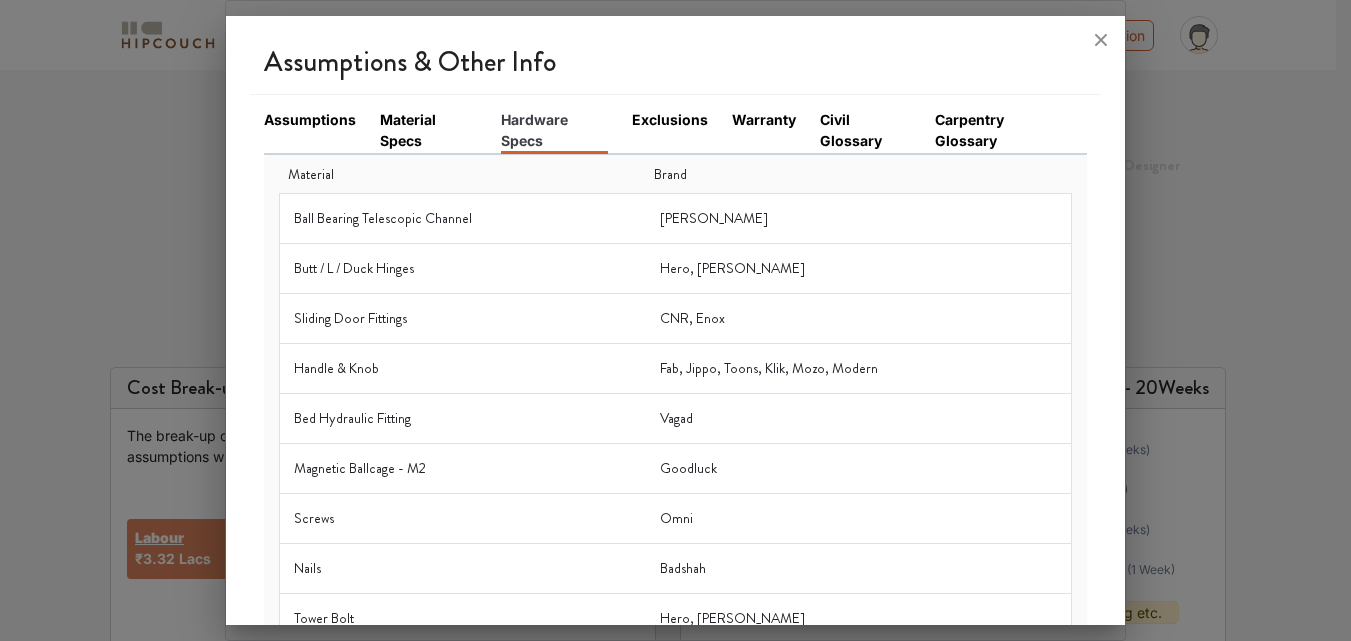 click on "Exclusions" at bounding box center (670, 119) 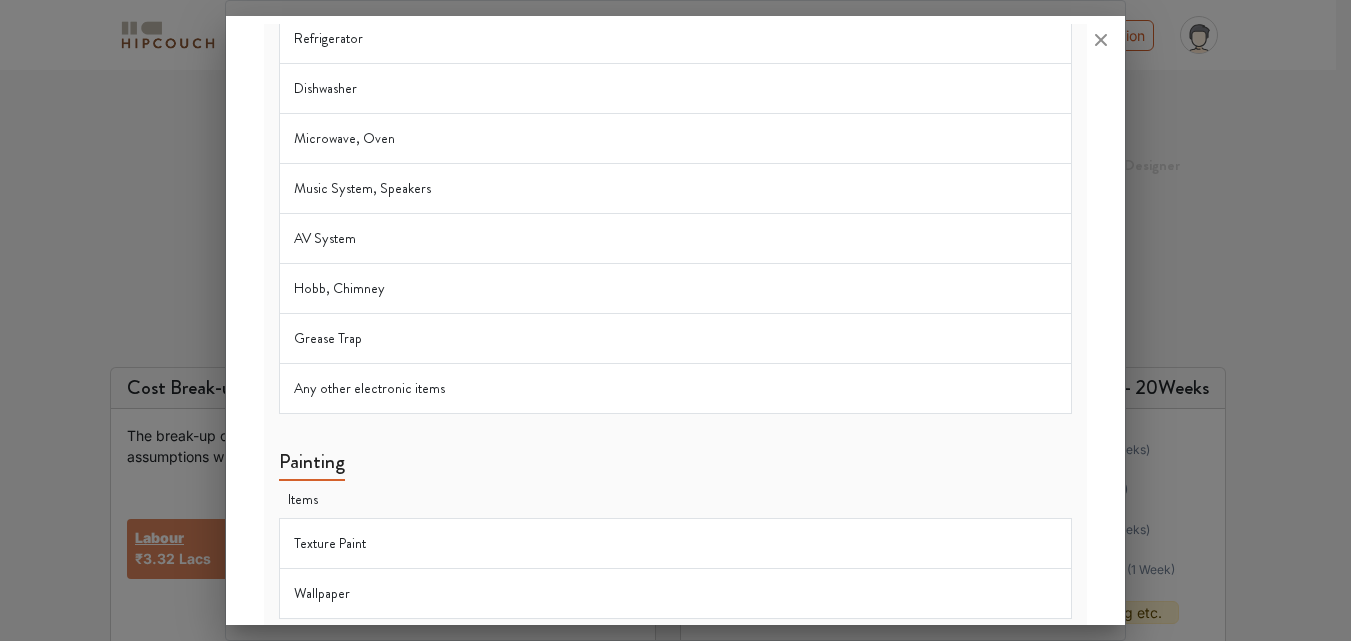scroll, scrollTop: 2447, scrollLeft: 0, axis: vertical 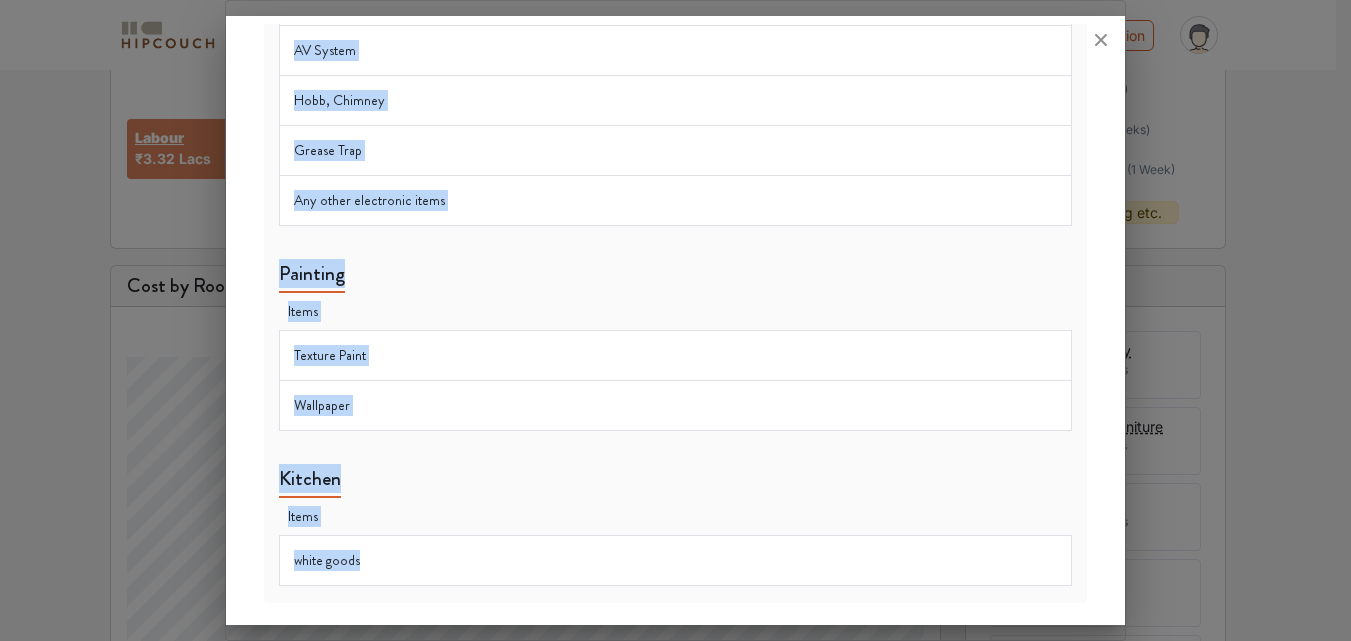 drag, startPoint x: 282, startPoint y: 189, endPoint x: 420, endPoint y: 550, distance: 386.4777 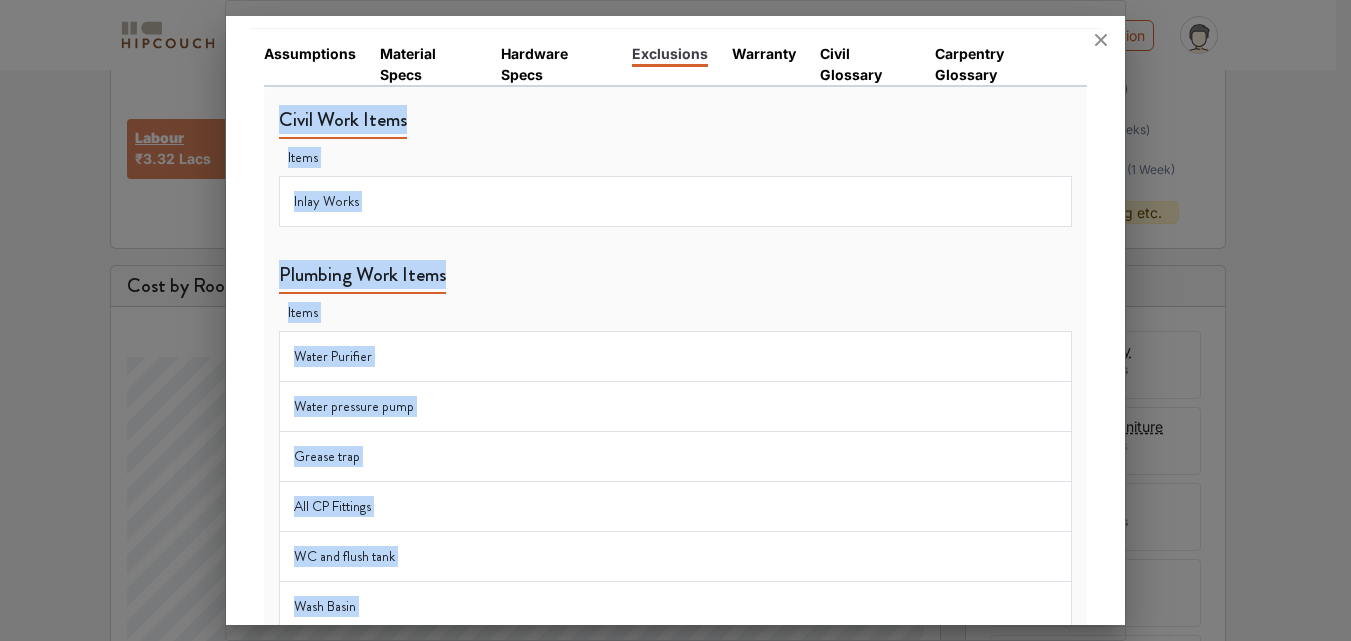 scroll, scrollTop: 100, scrollLeft: 0, axis: vertical 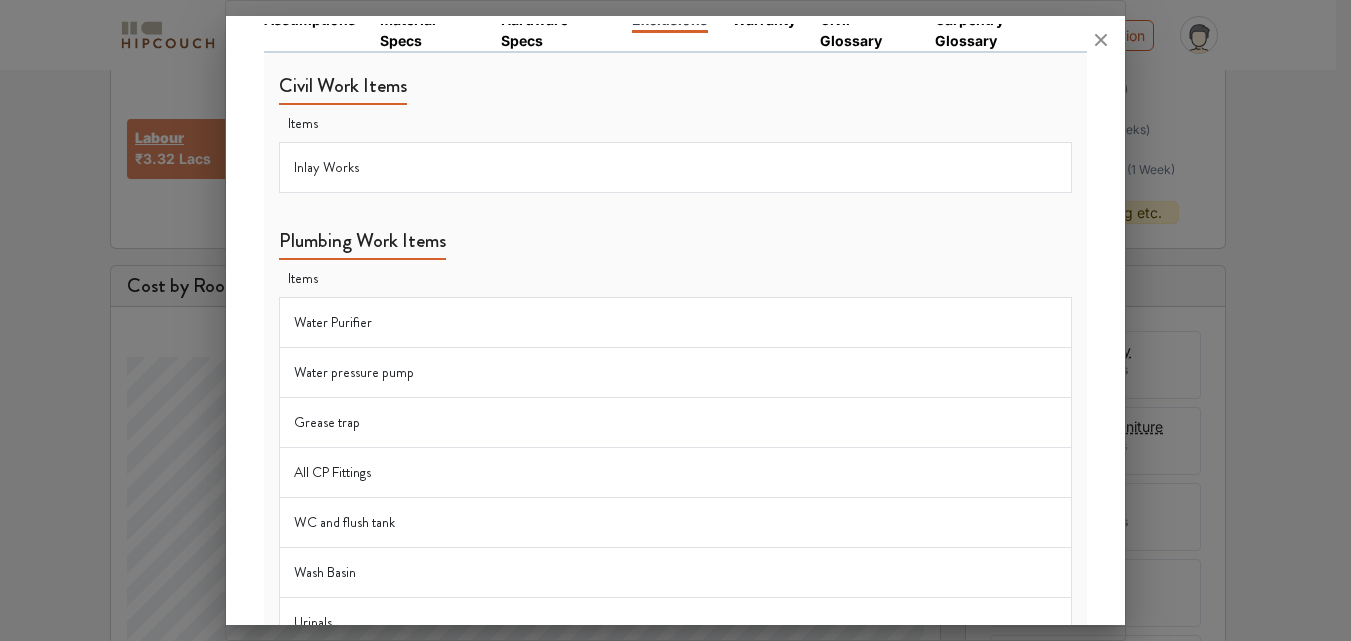 click at bounding box center [675, 320] 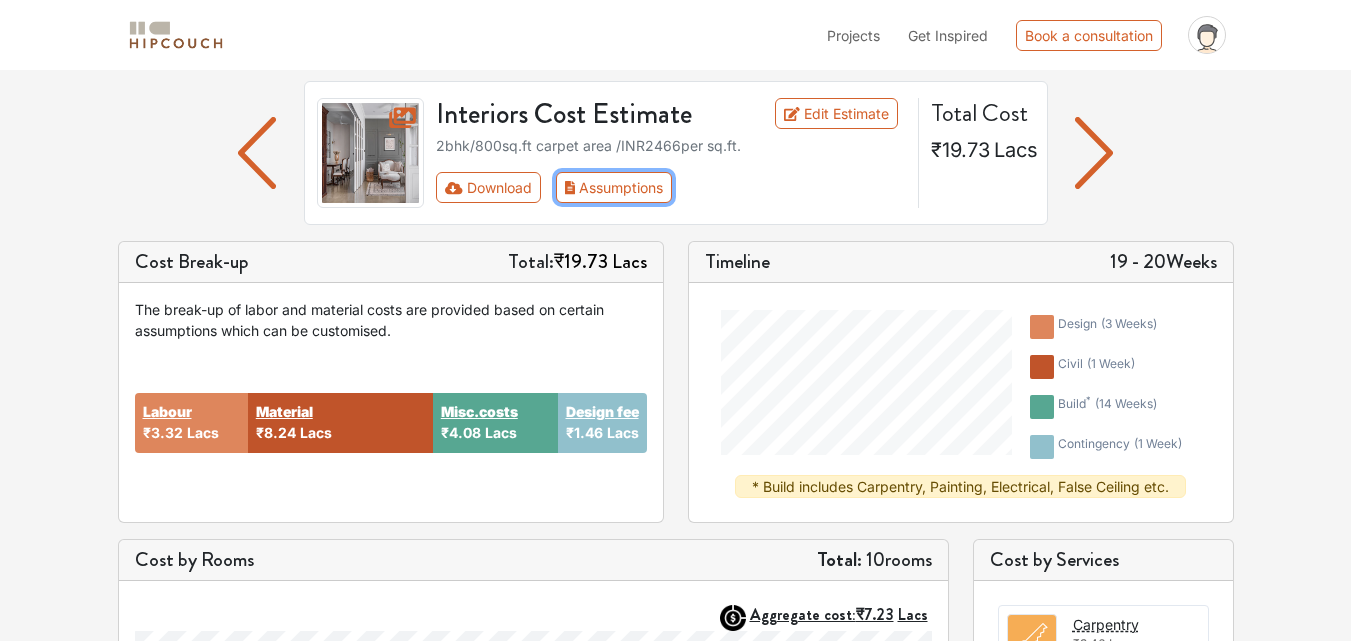 scroll, scrollTop: 0, scrollLeft: 0, axis: both 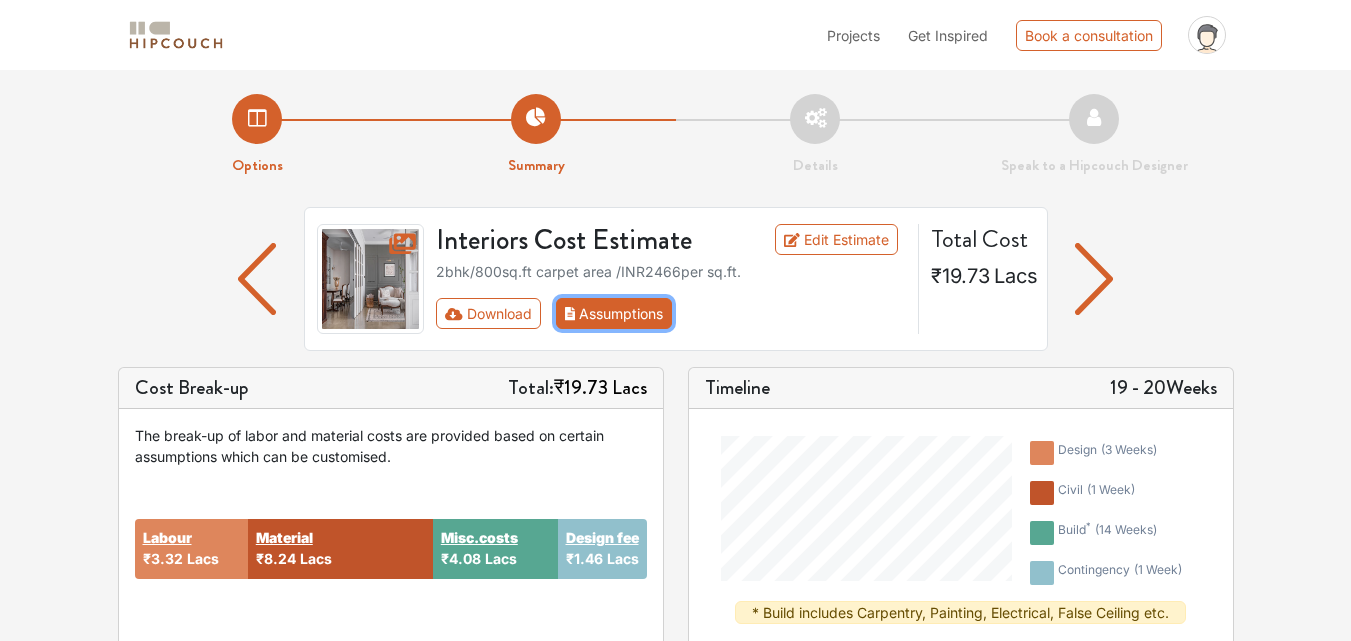 click on "Assumptions" at bounding box center [614, 313] 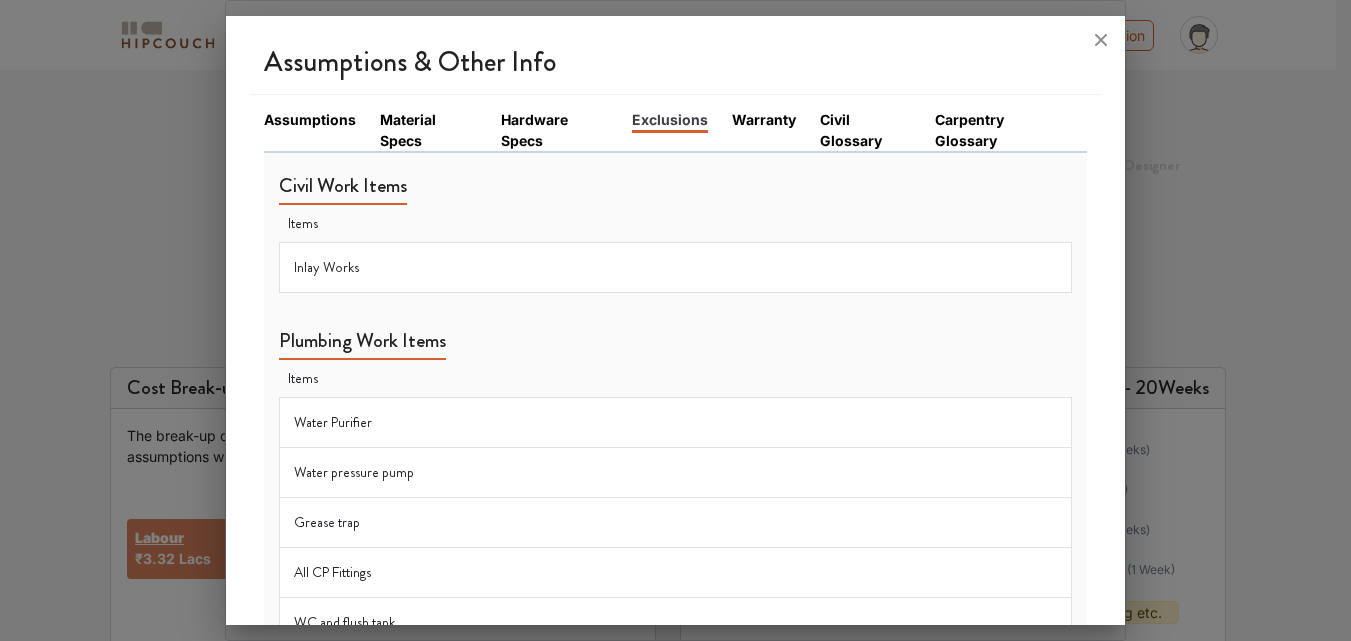 click on "Warranty" at bounding box center (764, 119) 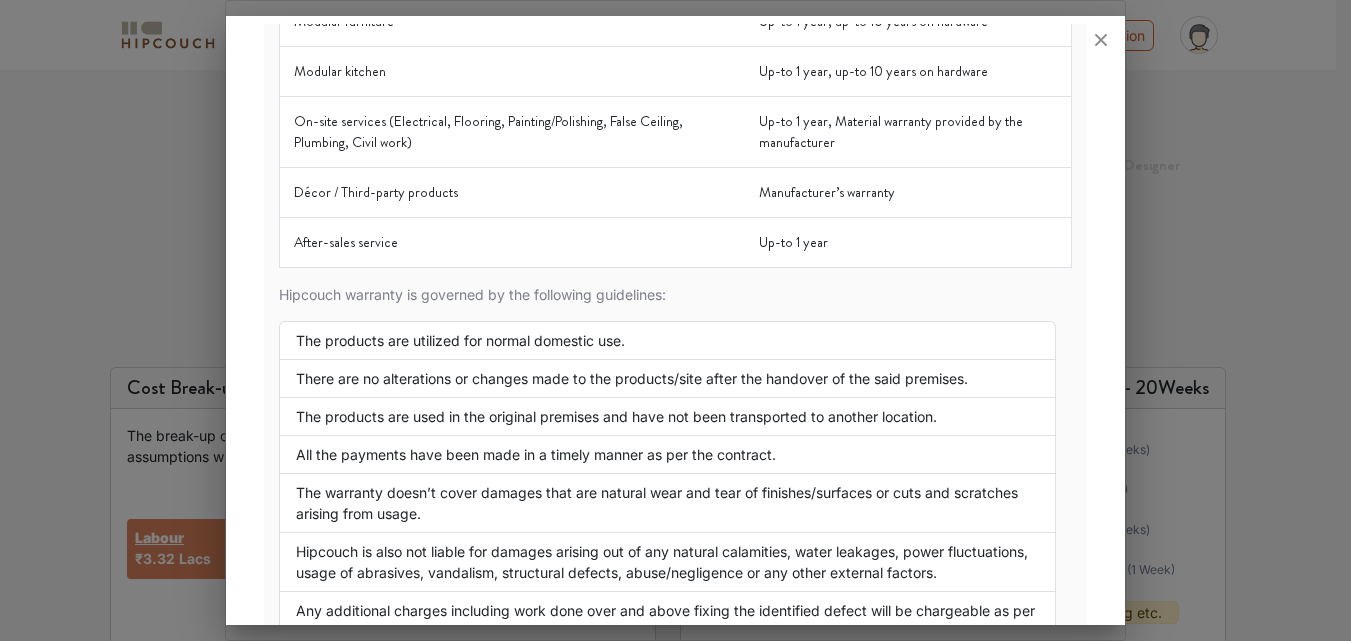 scroll, scrollTop: 500, scrollLeft: 0, axis: vertical 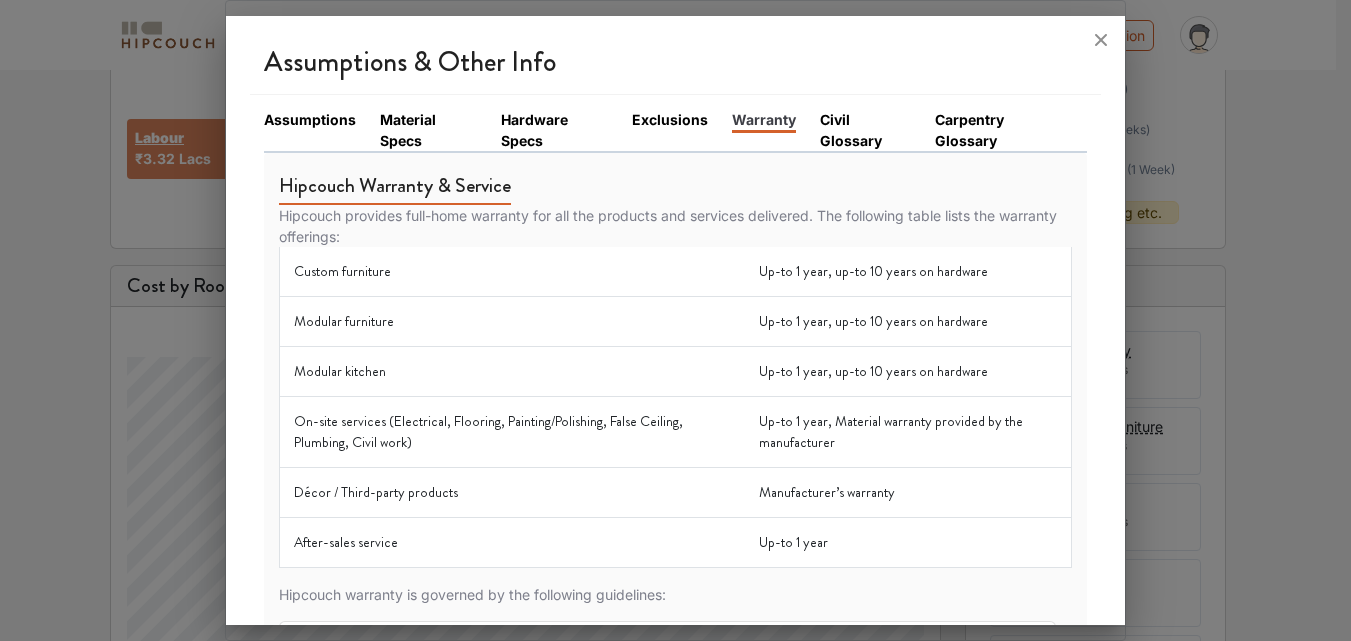 click on "Civil Glossary" at bounding box center (865, 130) 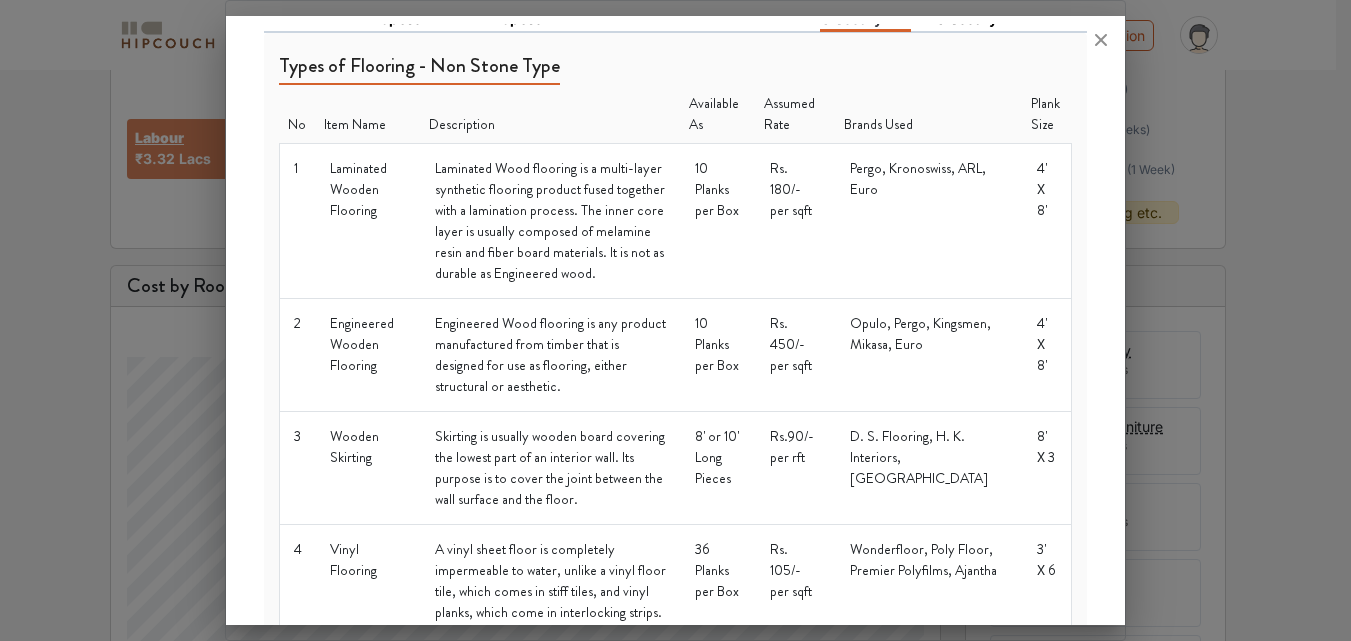 scroll, scrollTop: 0, scrollLeft: 0, axis: both 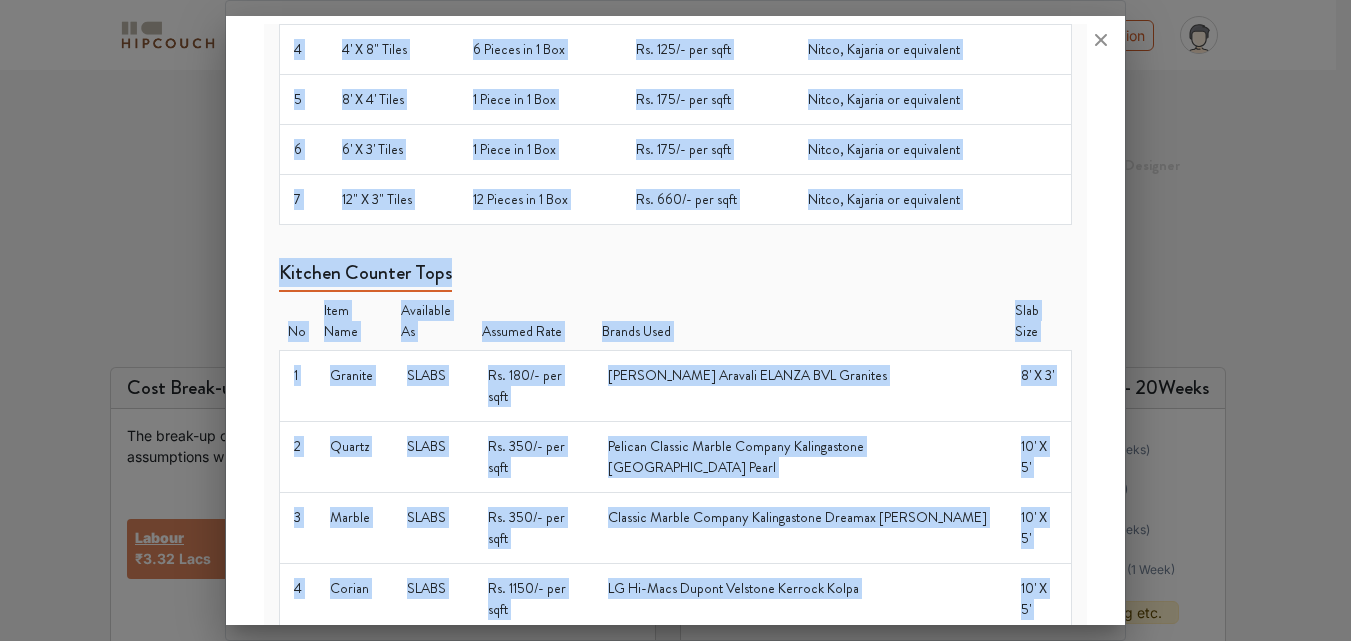 drag, startPoint x: 281, startPoint y: 189, endPoint x: 989, endPoint y: 577, distance: 807.34625 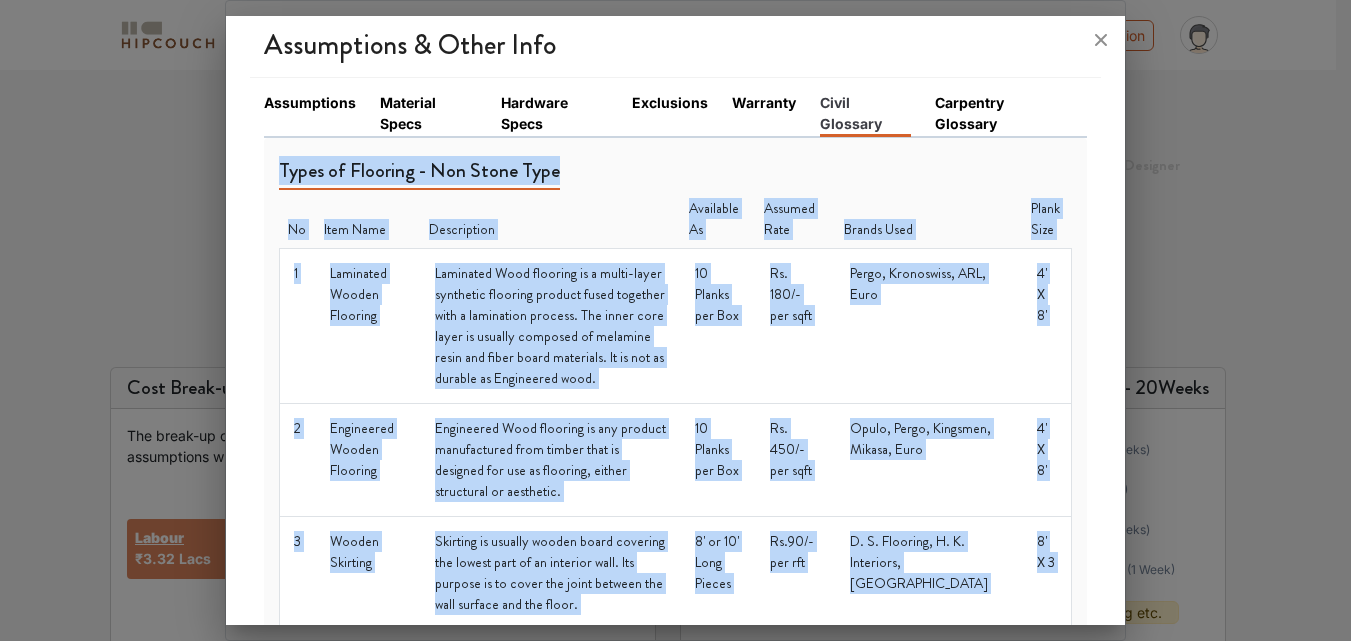 scroll, scrollTop: 0, scrollLeft: 0, axis: both 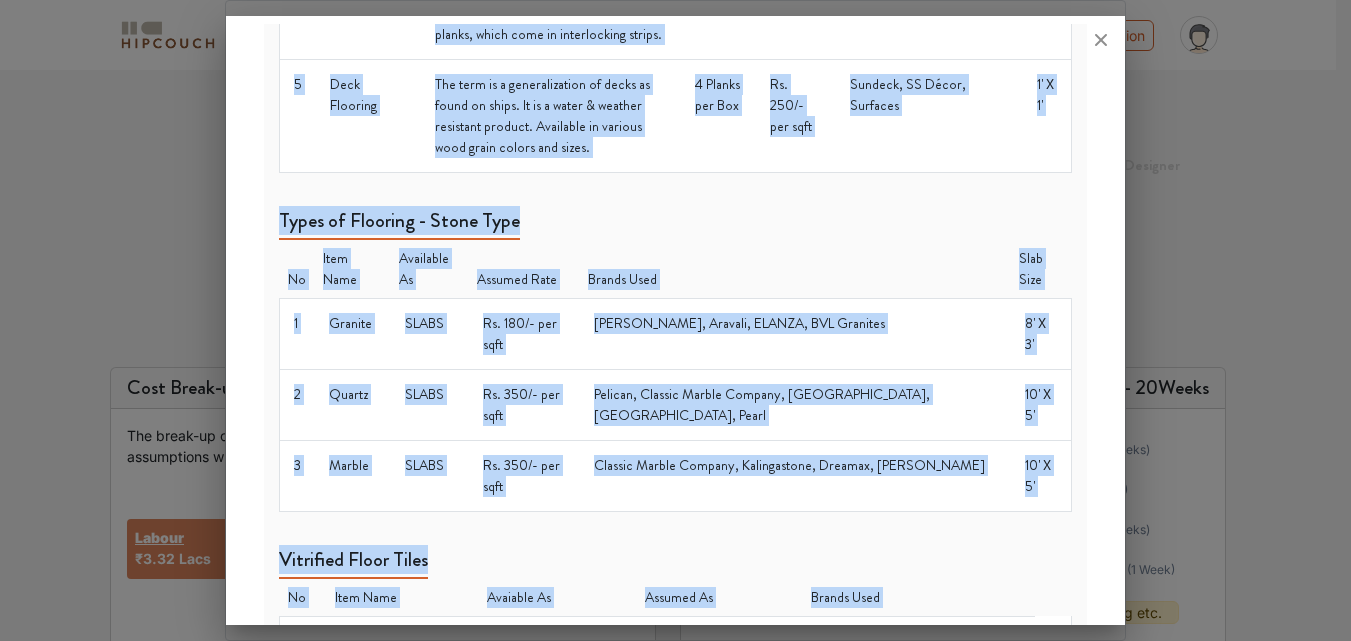 click on "Classic Marble Company, Kalingastone, Dreamax, Aditya Stonex" at bounding box center [795, 475] 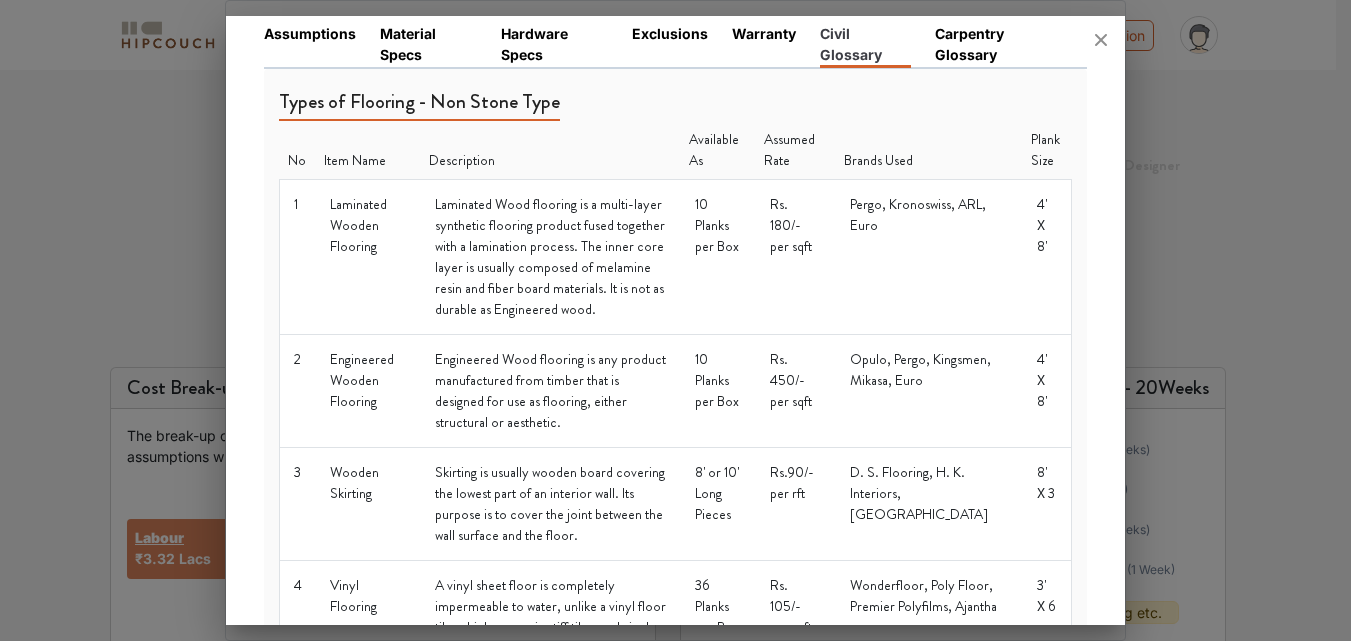 scroll, scrollTop: 0, scrollLeft: 0, axis: both 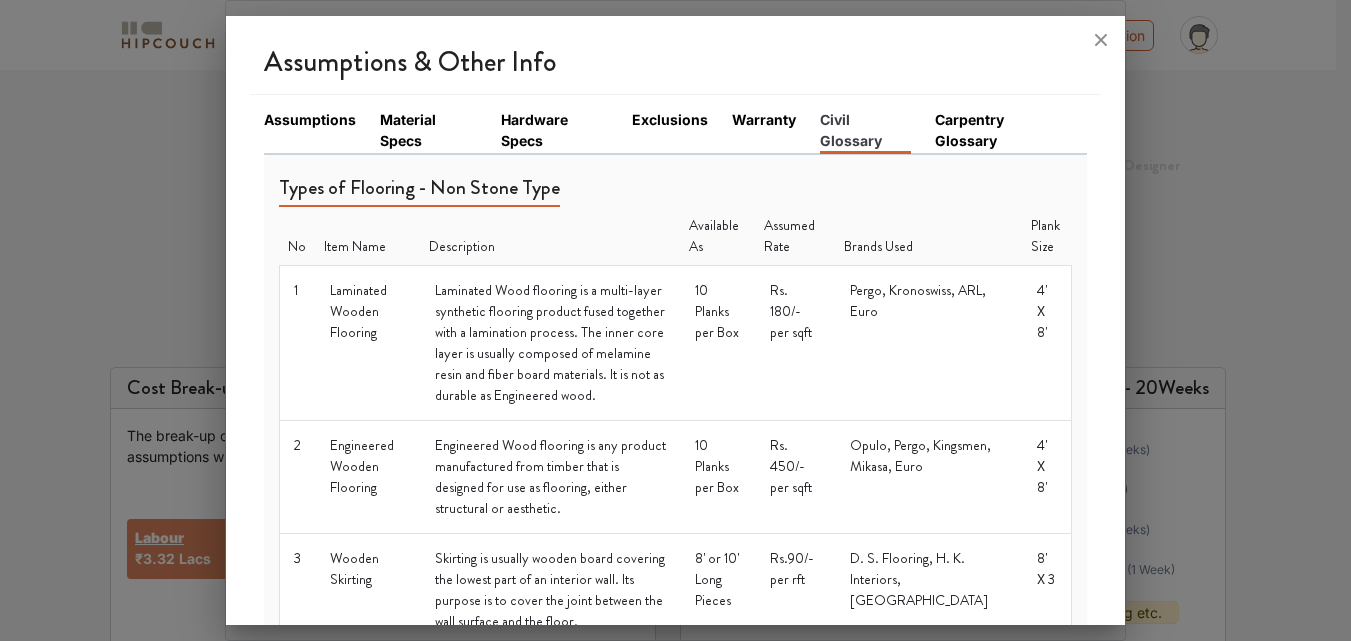 click on "Carpentry Glossary" at bounding box center (999, 130) 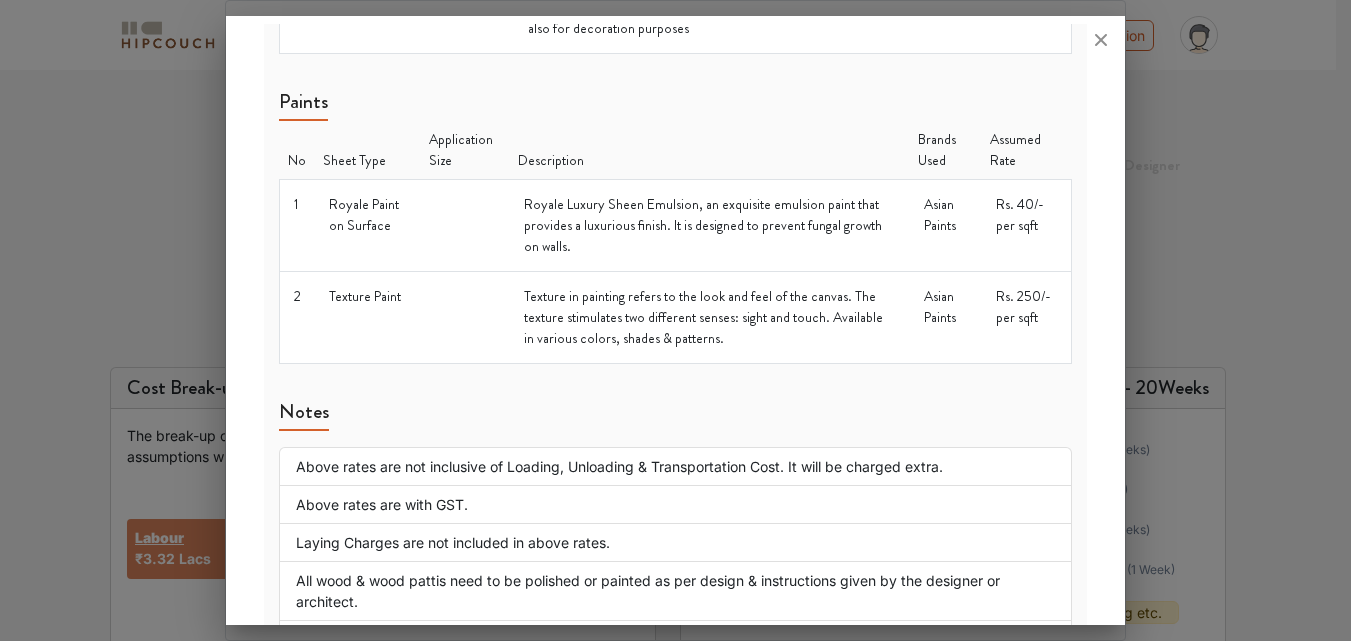 scroll, scrollTop: 2784, scrollLeft: 0, axis: vertical 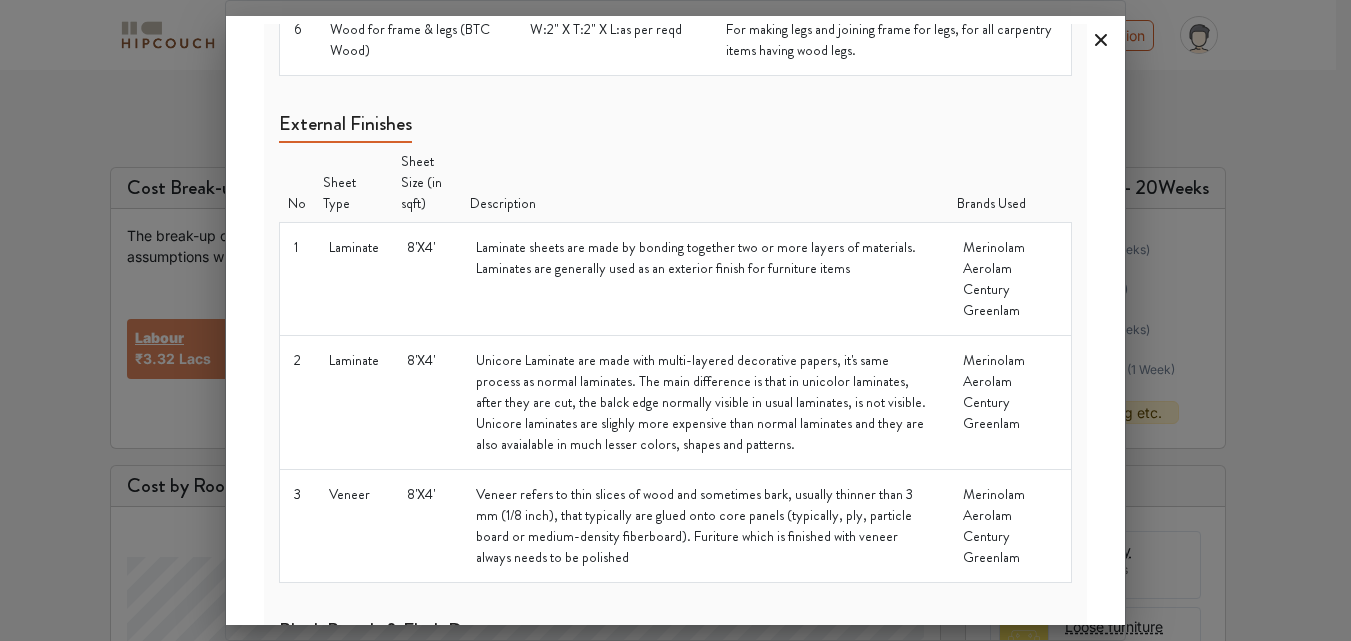 click 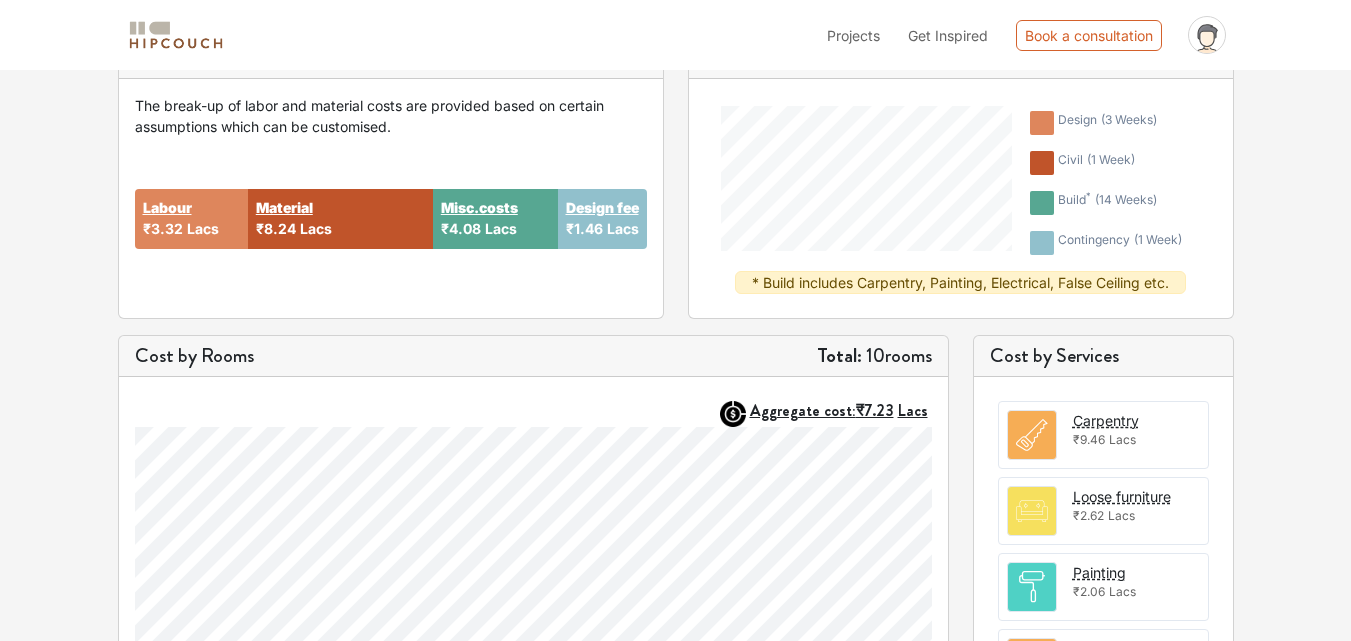 scroll, scrollTop: 300, scrollLeft: 0, axis: vertical 